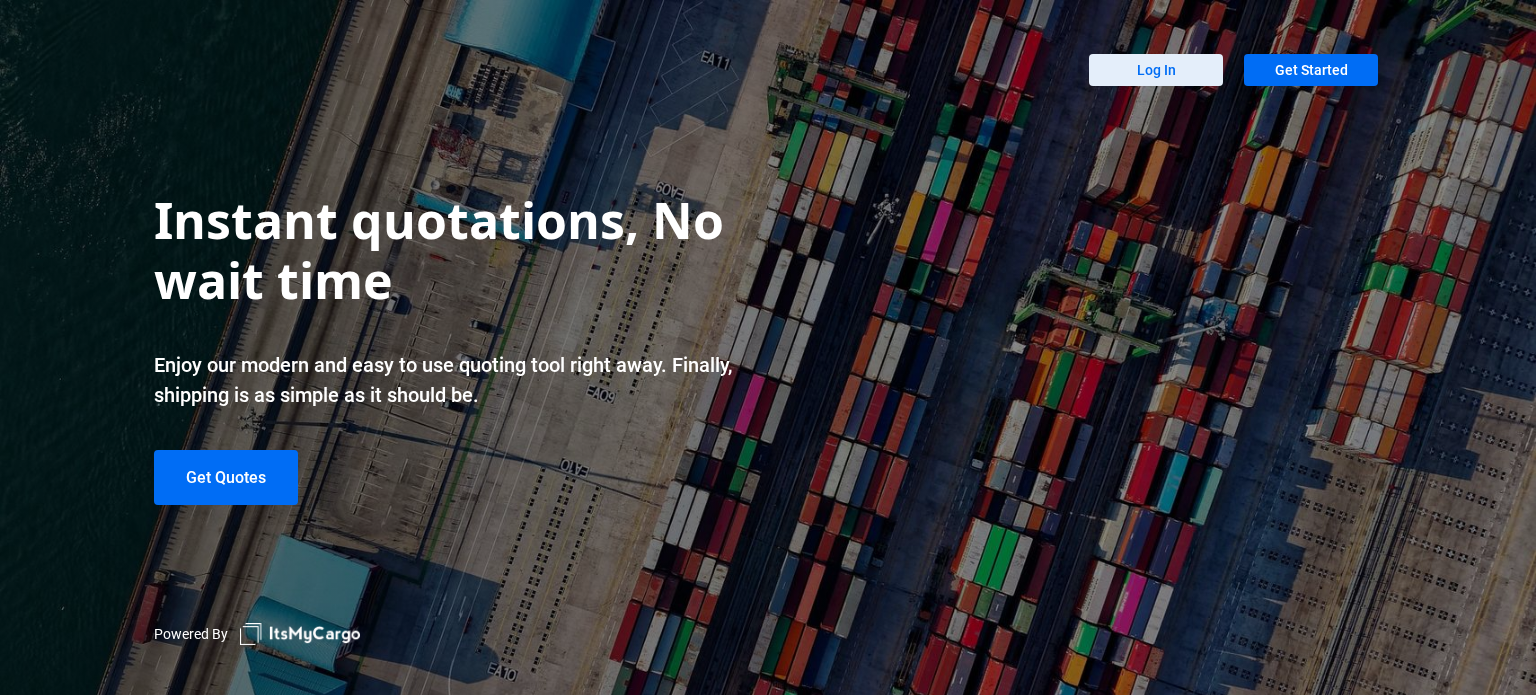 scroll, scrollTop: 0, scrollLeft: 0, axis: both 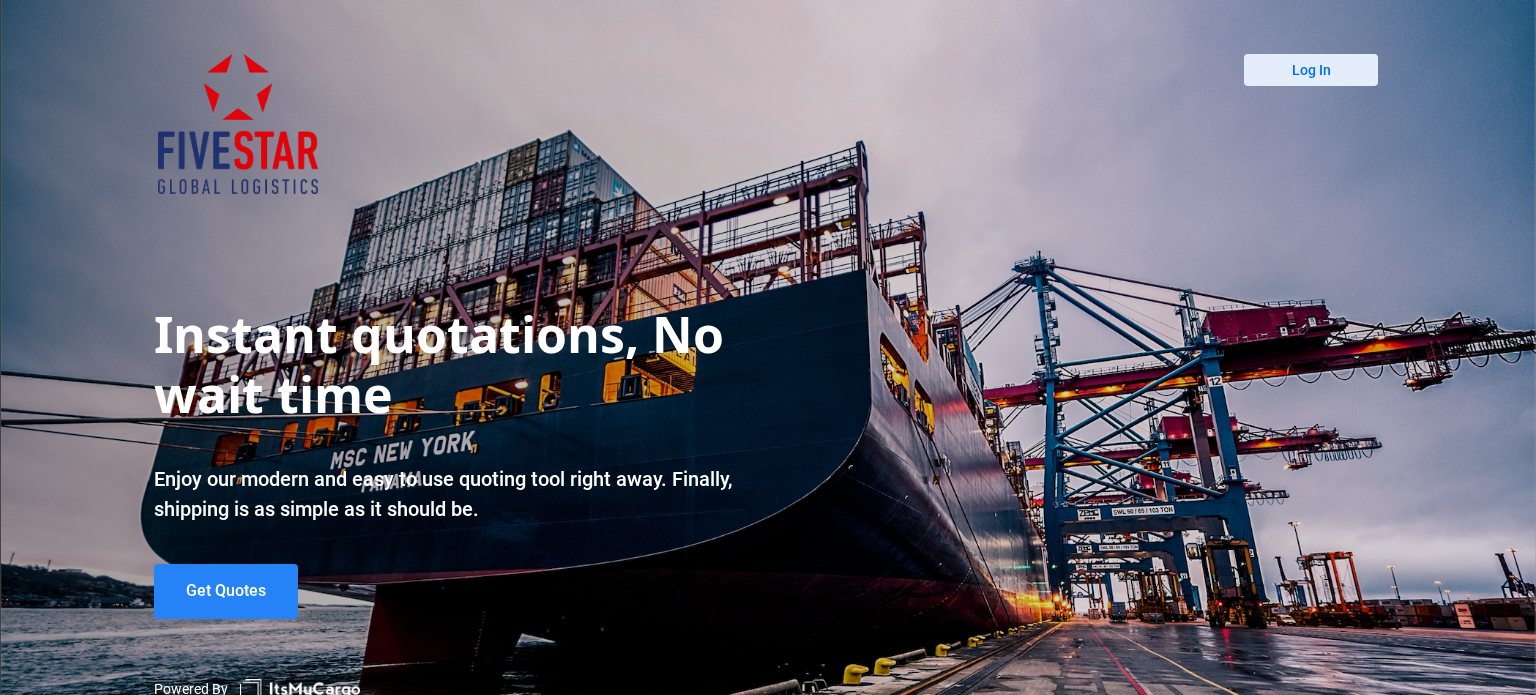 click on "Get Quotes" 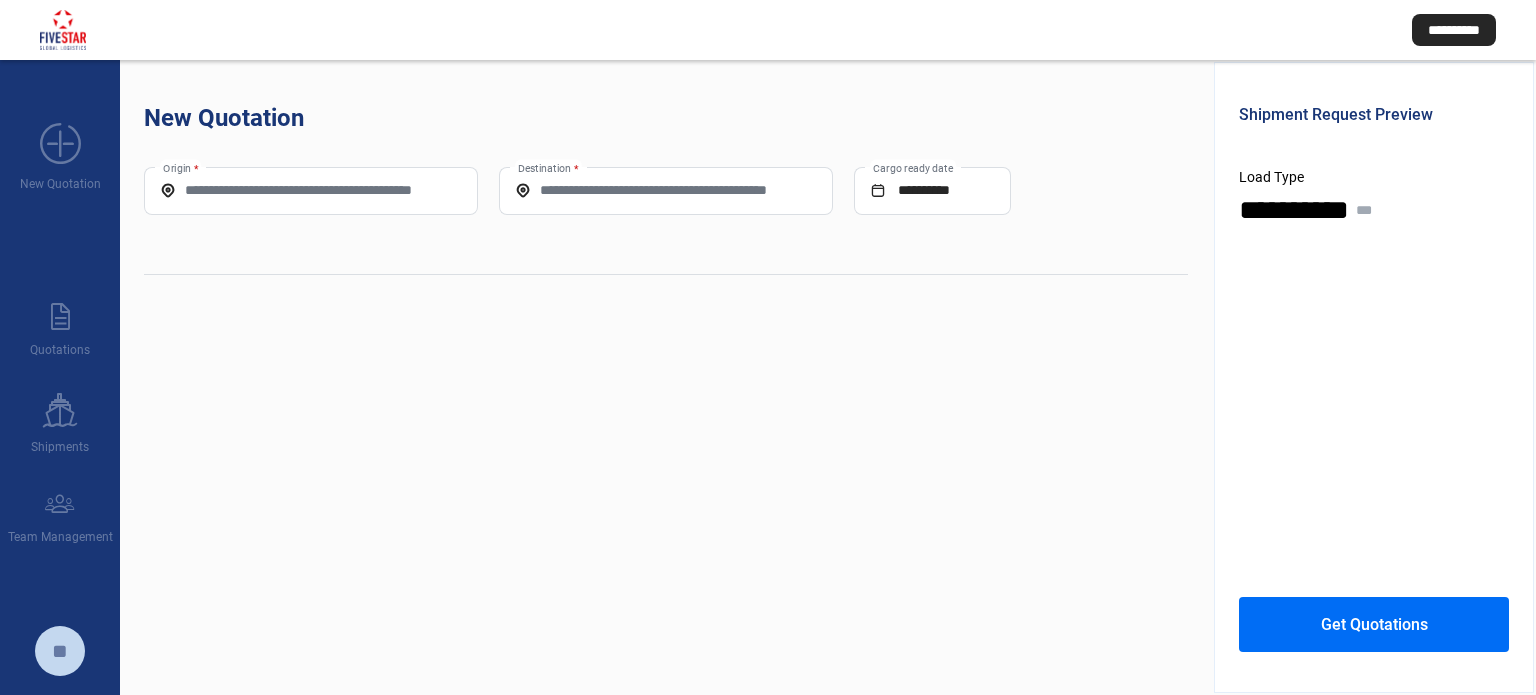 click on "Origin *" 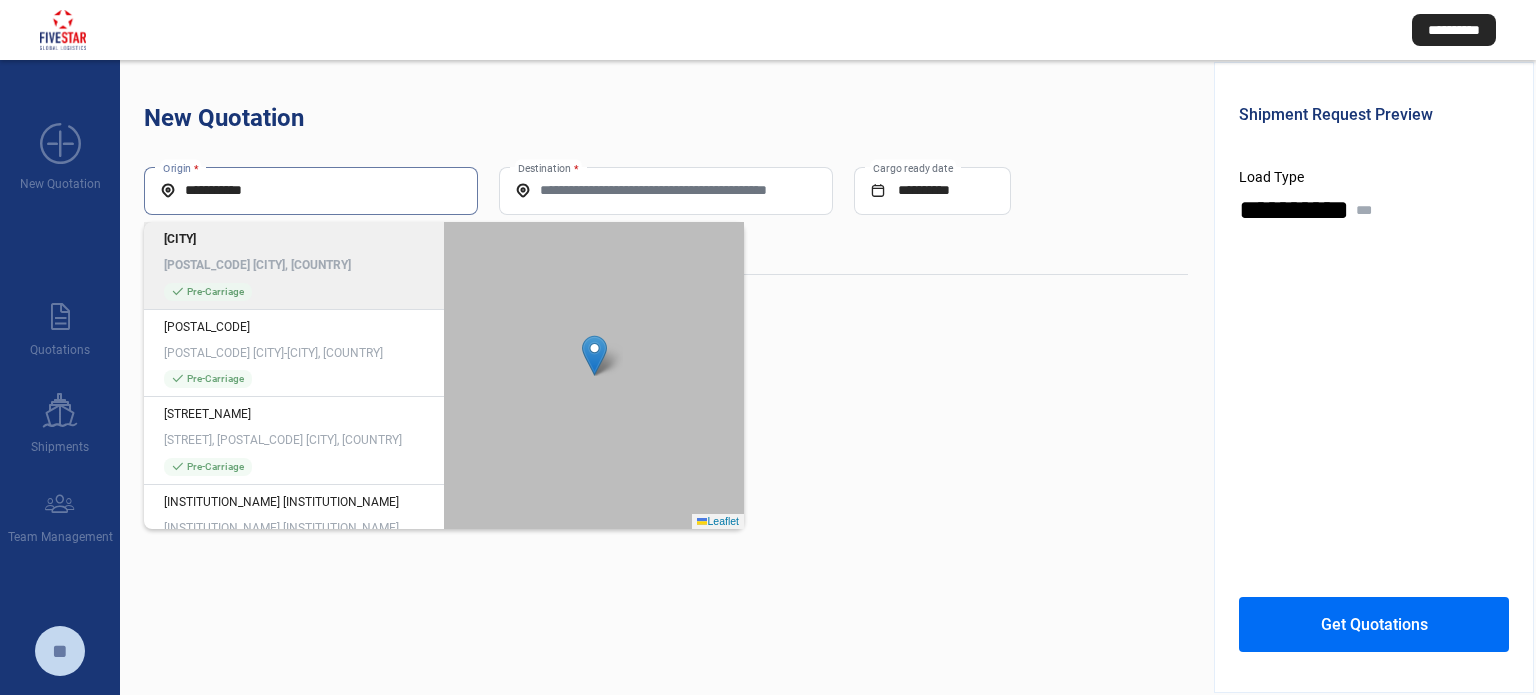 click on "[CITY] [POSTAL_CODE] [CITY], [COUNTRY] check_mark  Pre-Carriage" 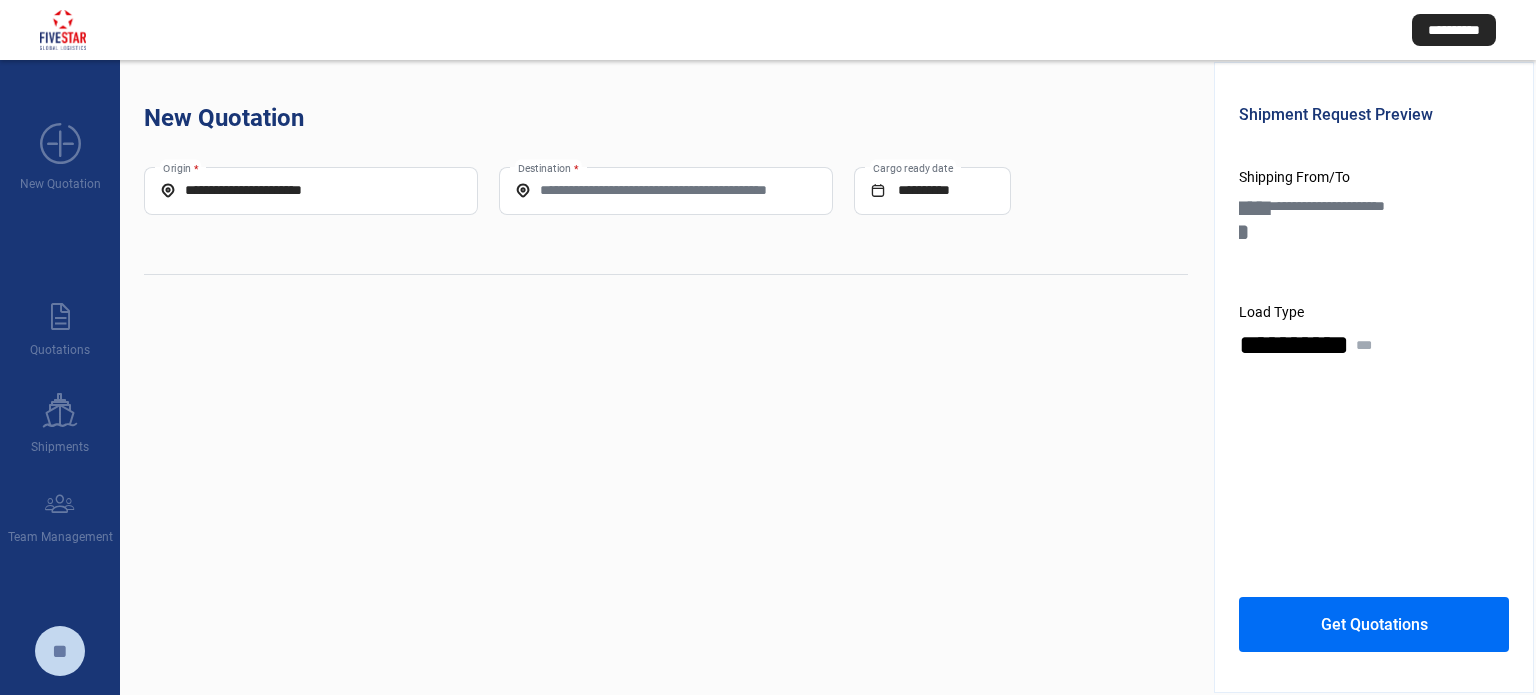 click on "Destination *" at bounding box center [666, 190] 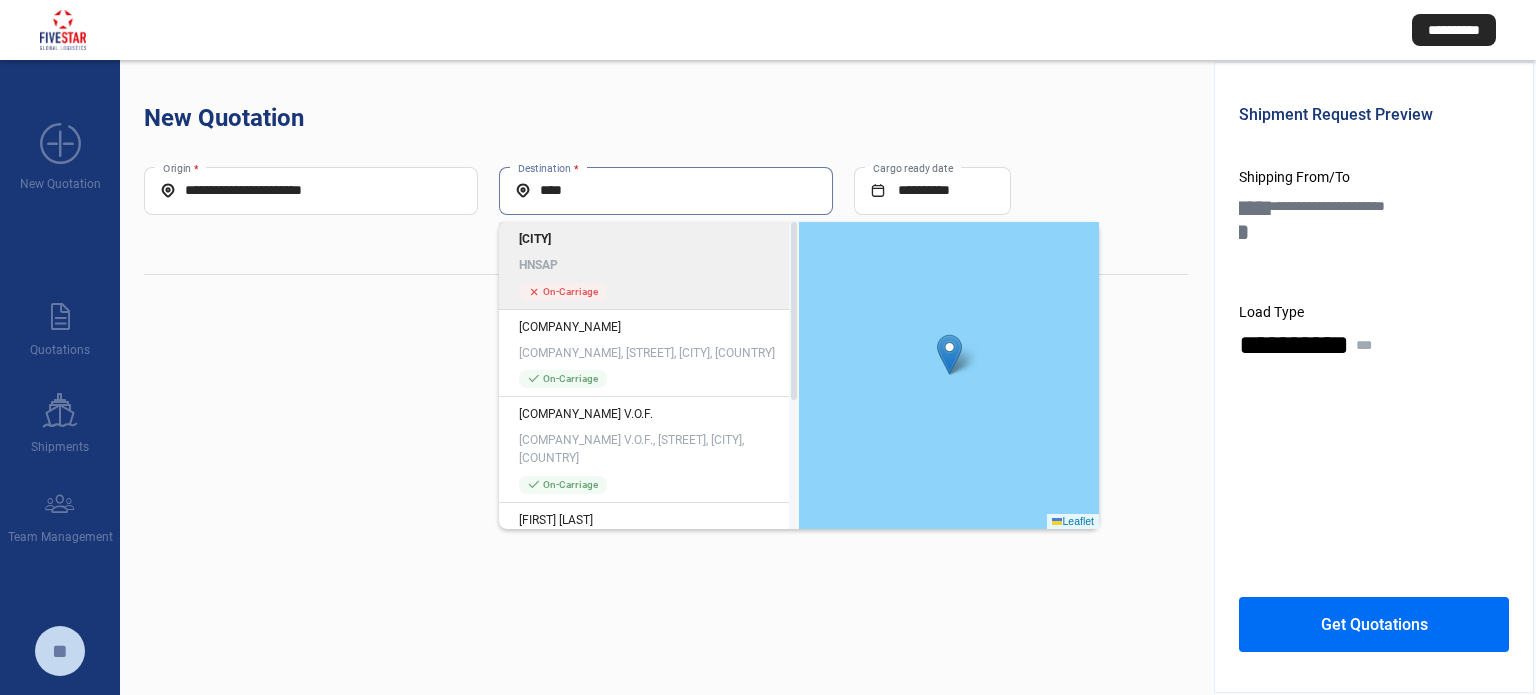 click on "[CITY]" 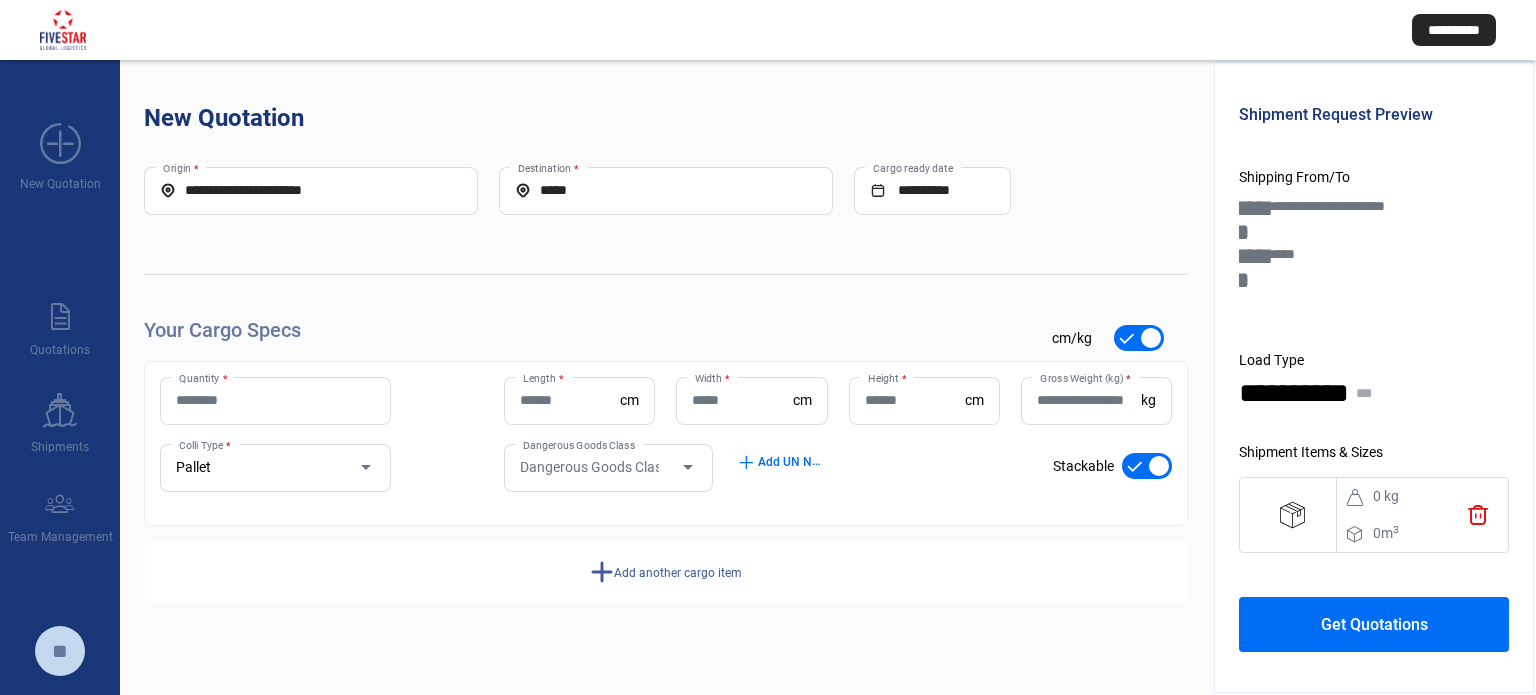 click on "Quantity *" 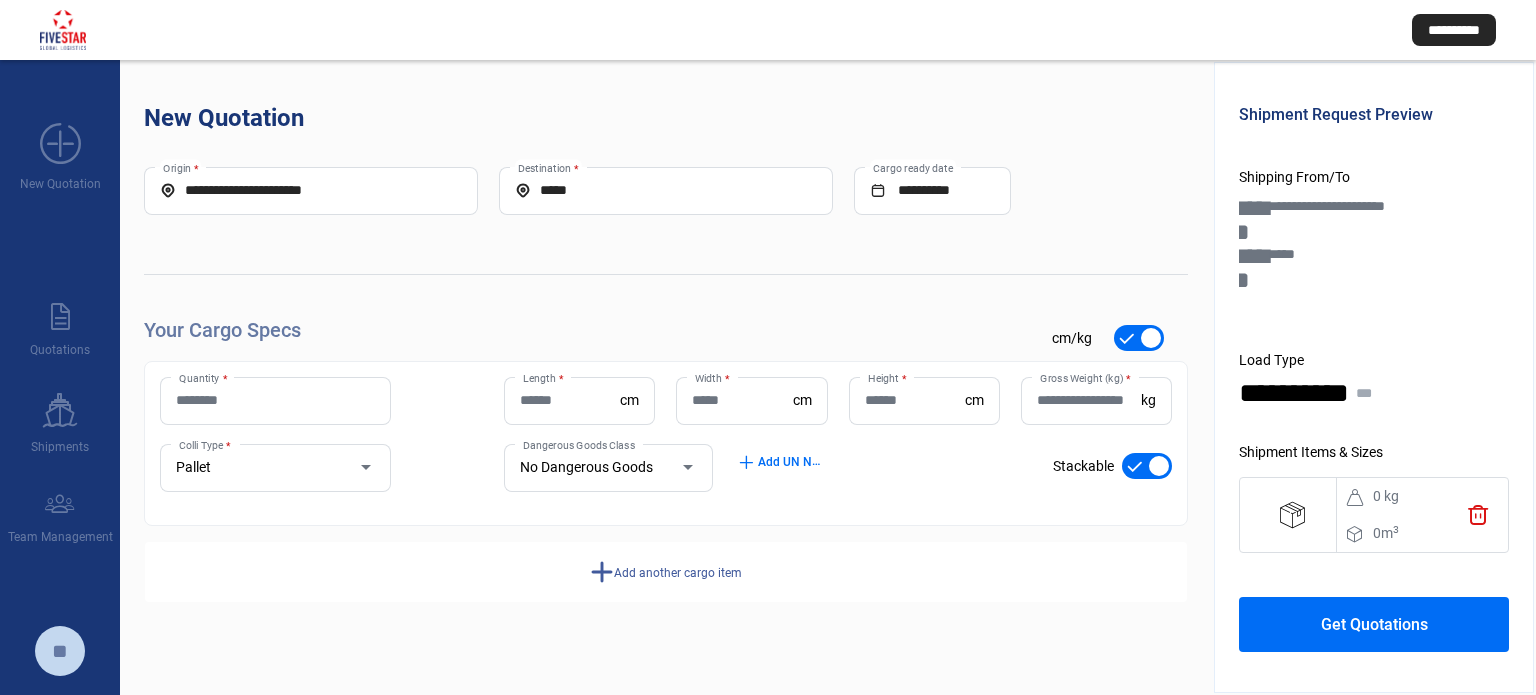 click on "Quantity *" at bounding box center [275, 400] 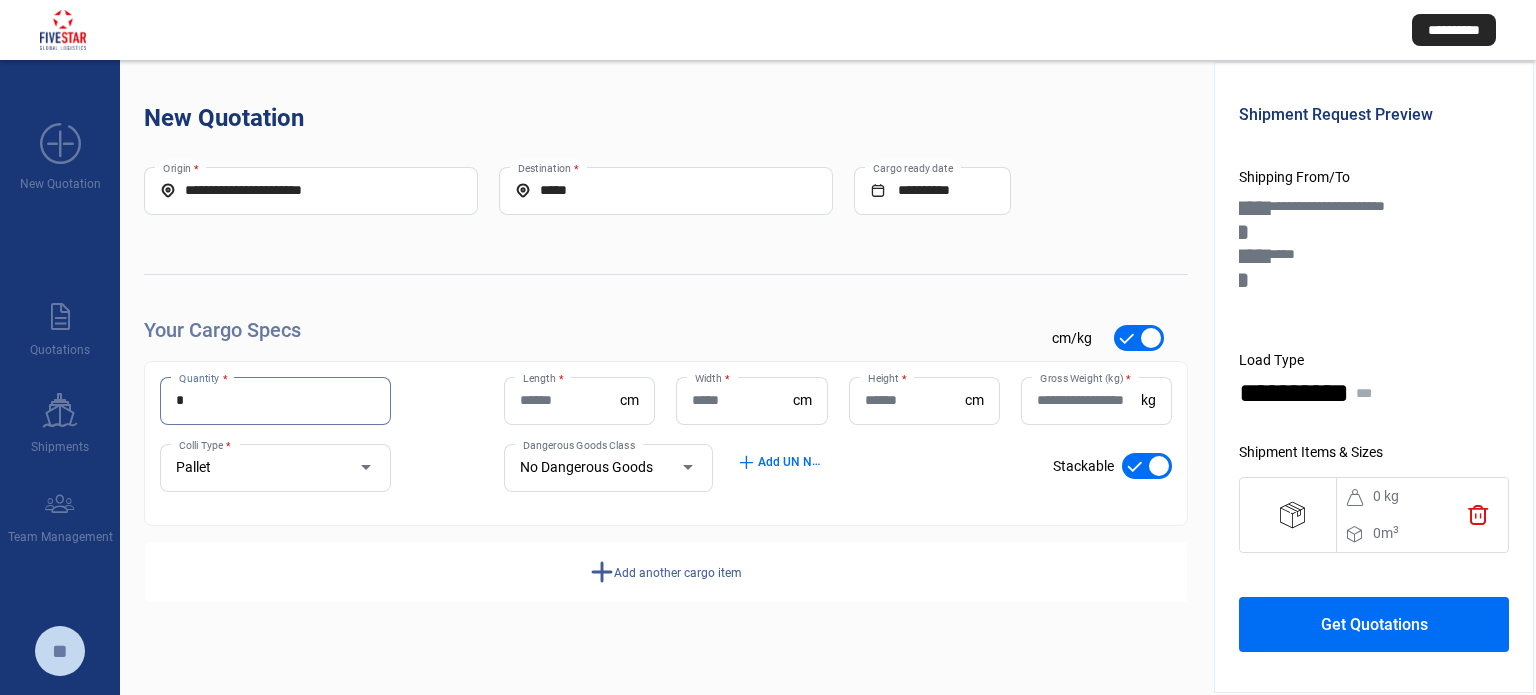 type on "*" 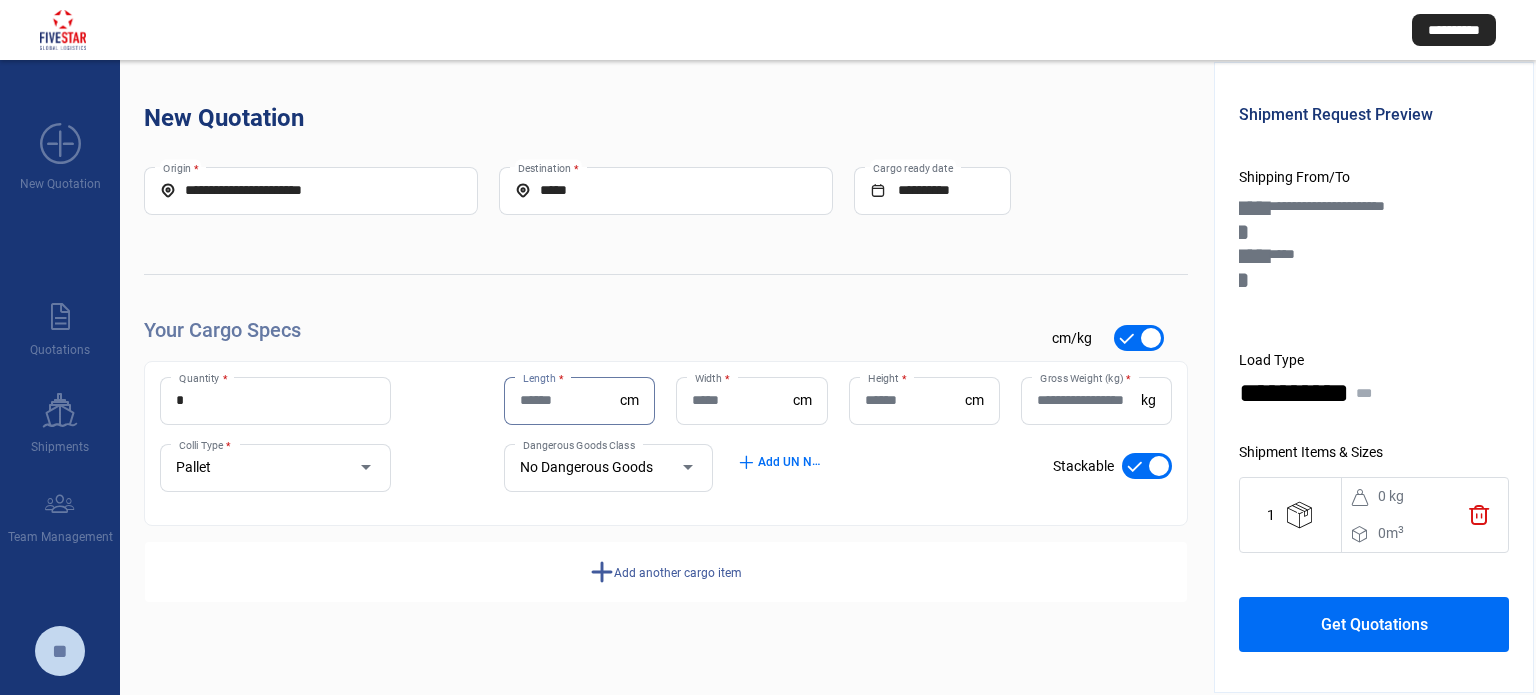 click on "Length  *" at bounding box center (570, 400) 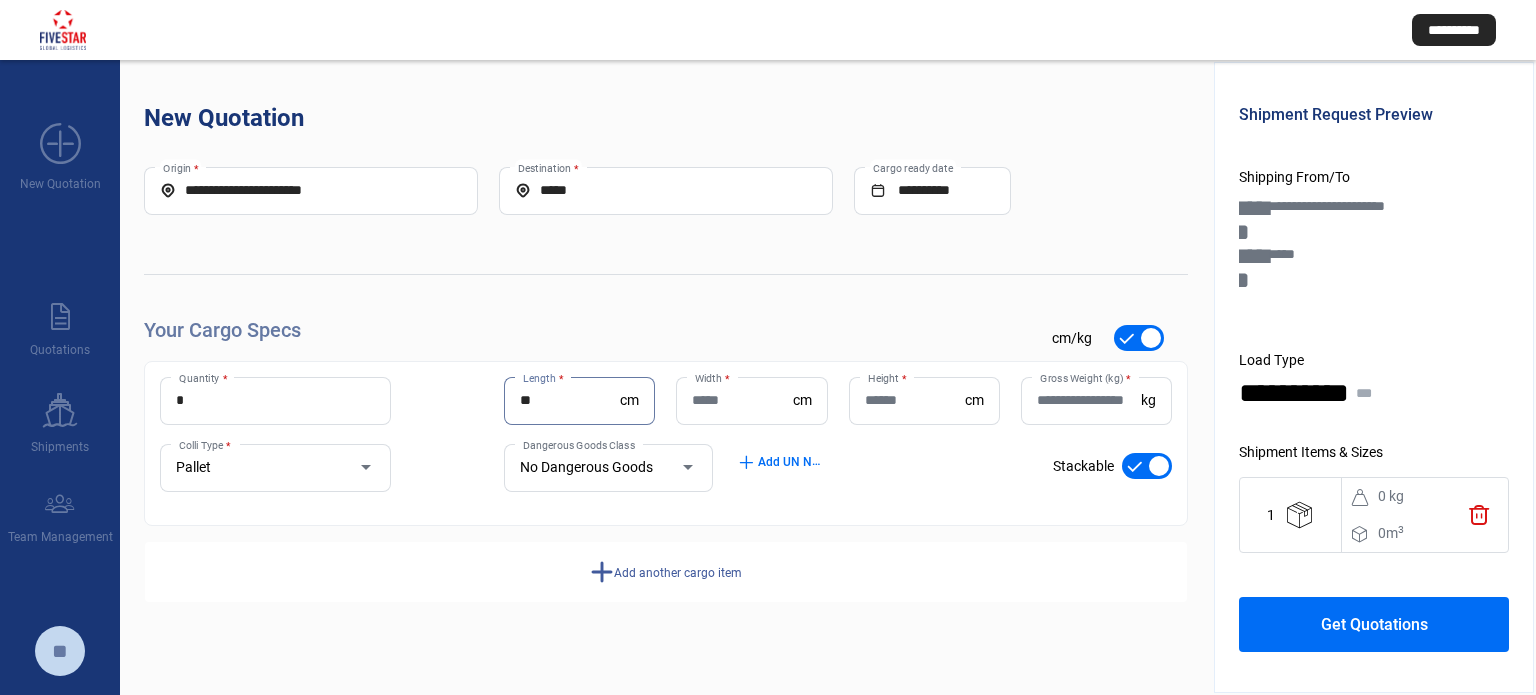 type on "**" 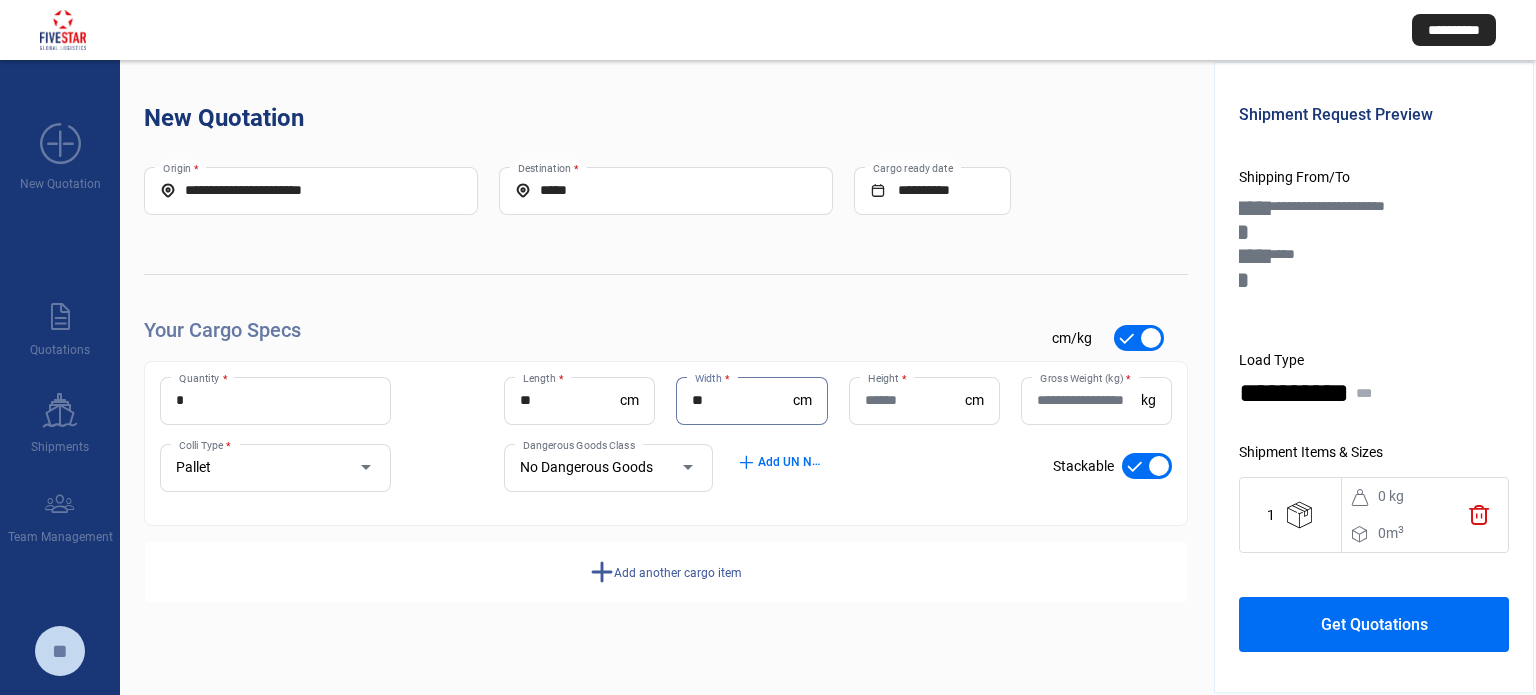 type on "**" 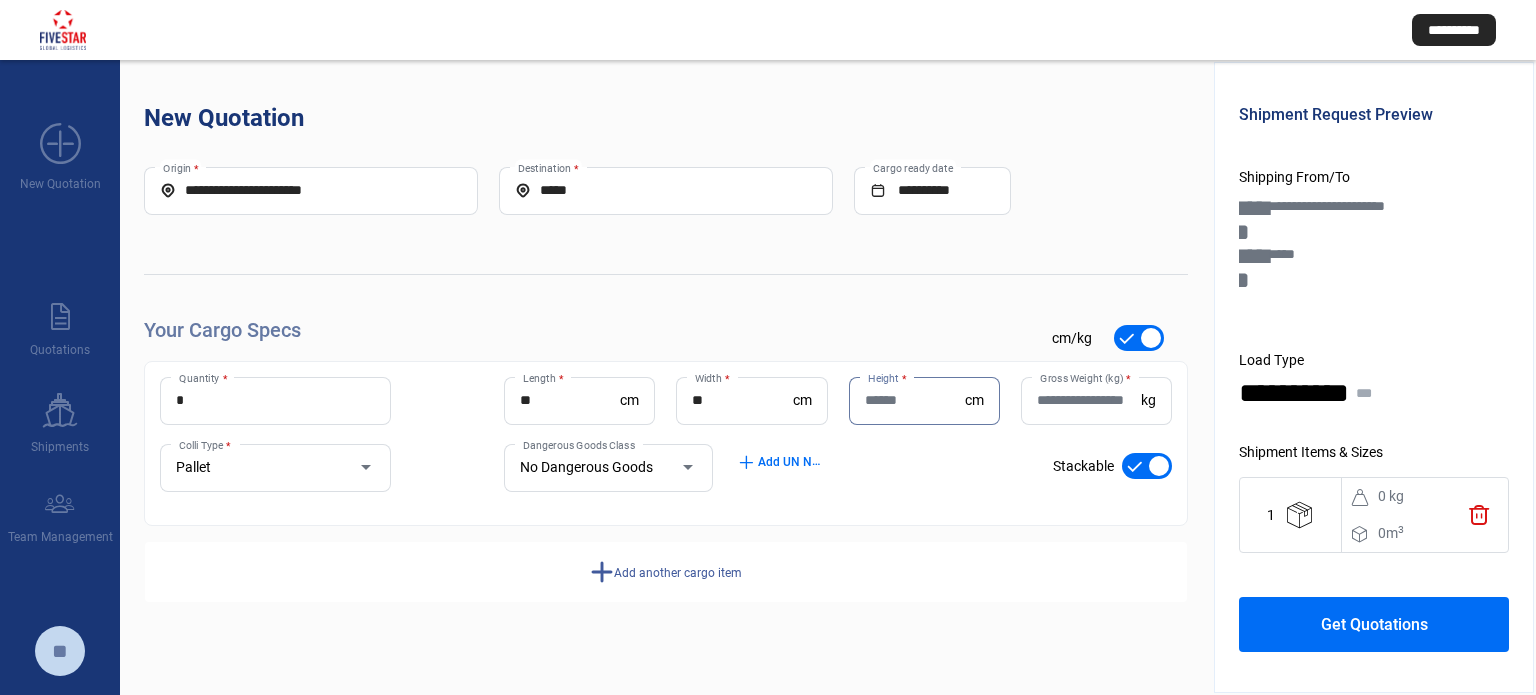 click on "Height  *" at bounding box center (915, 400) 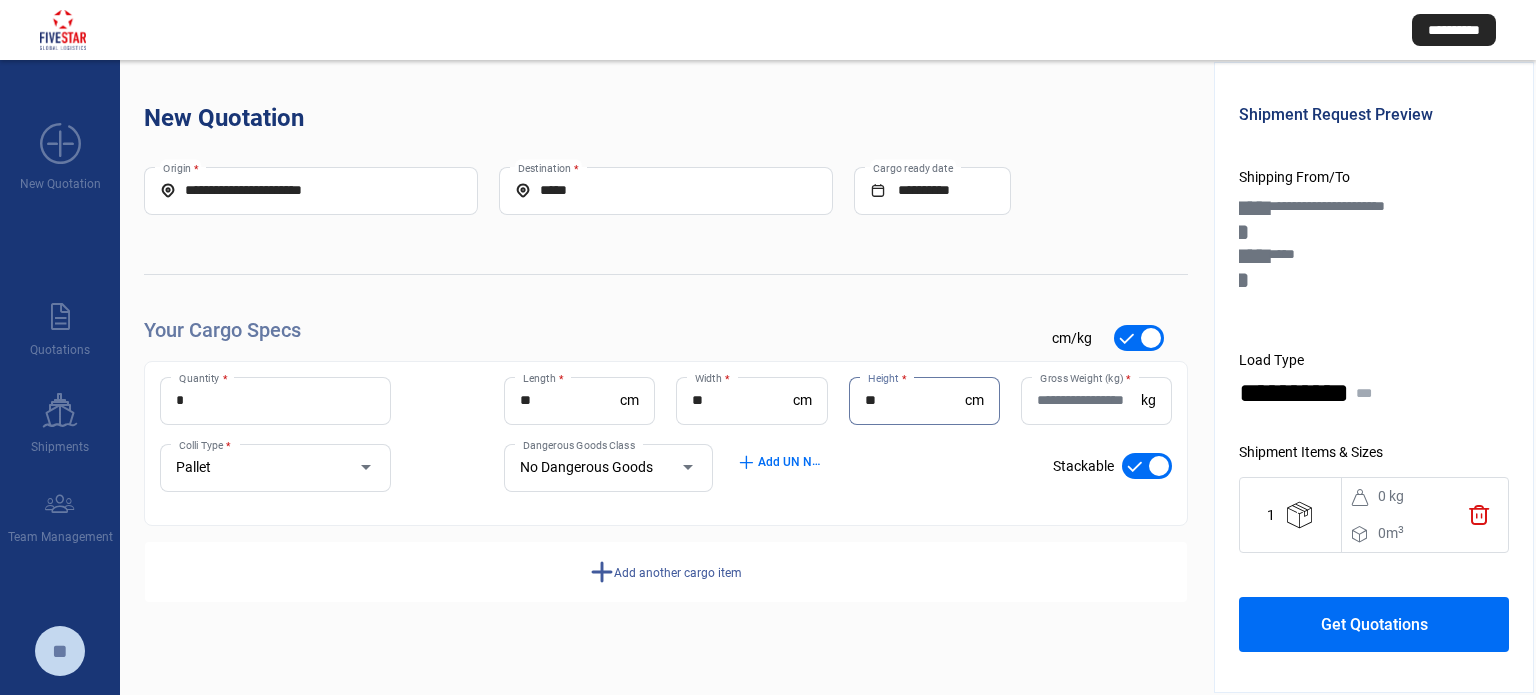 type on "**" 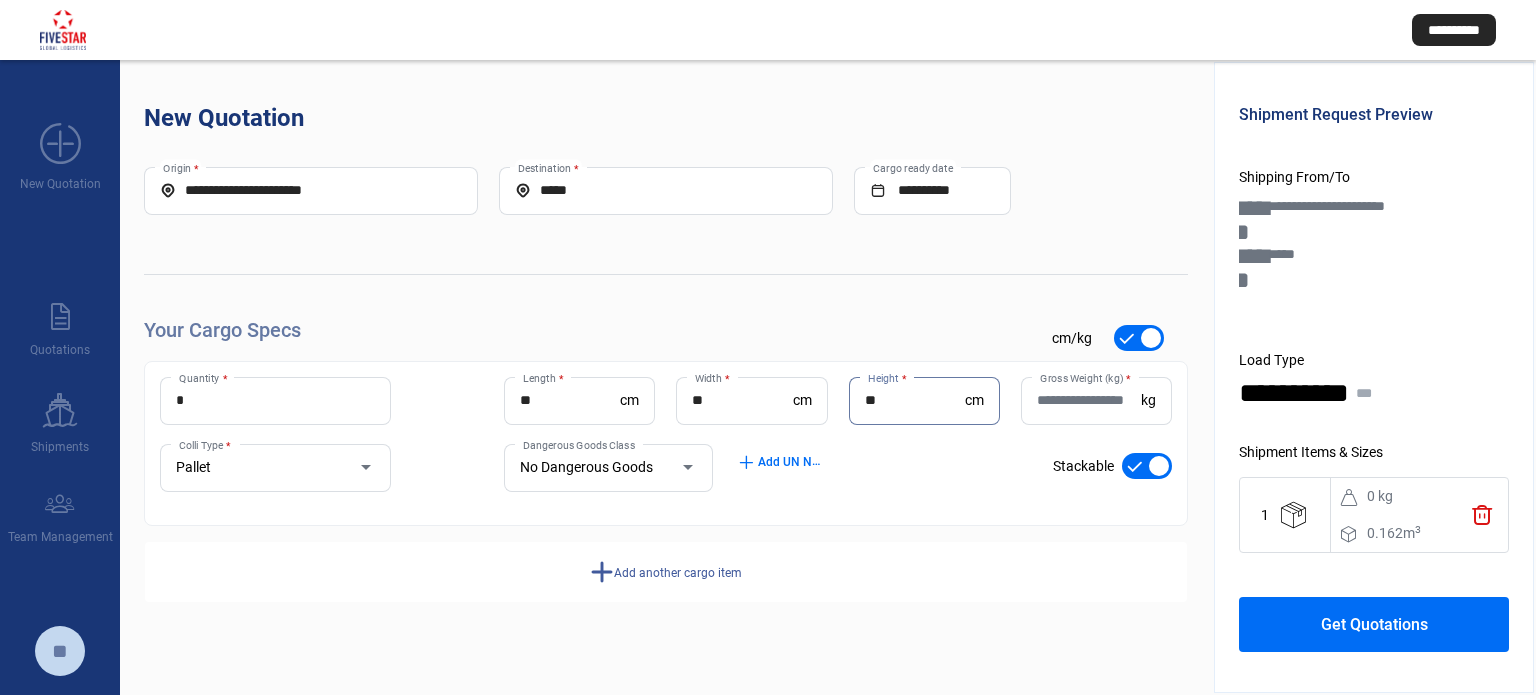 click on "Gross Weight (kg)  *" at bounding box center (1089, 400) 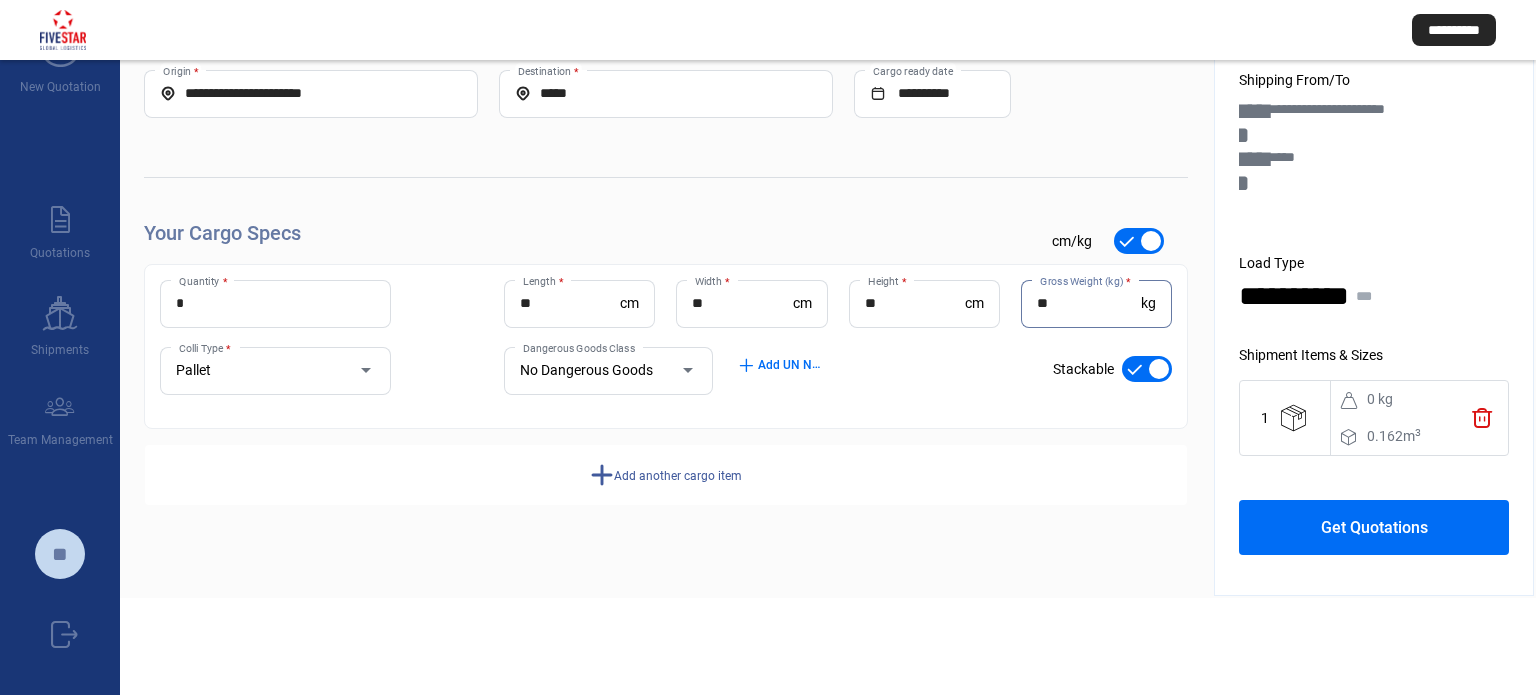 scroll, scrollTop: 100, scrollLeft: 0, axis: vertical 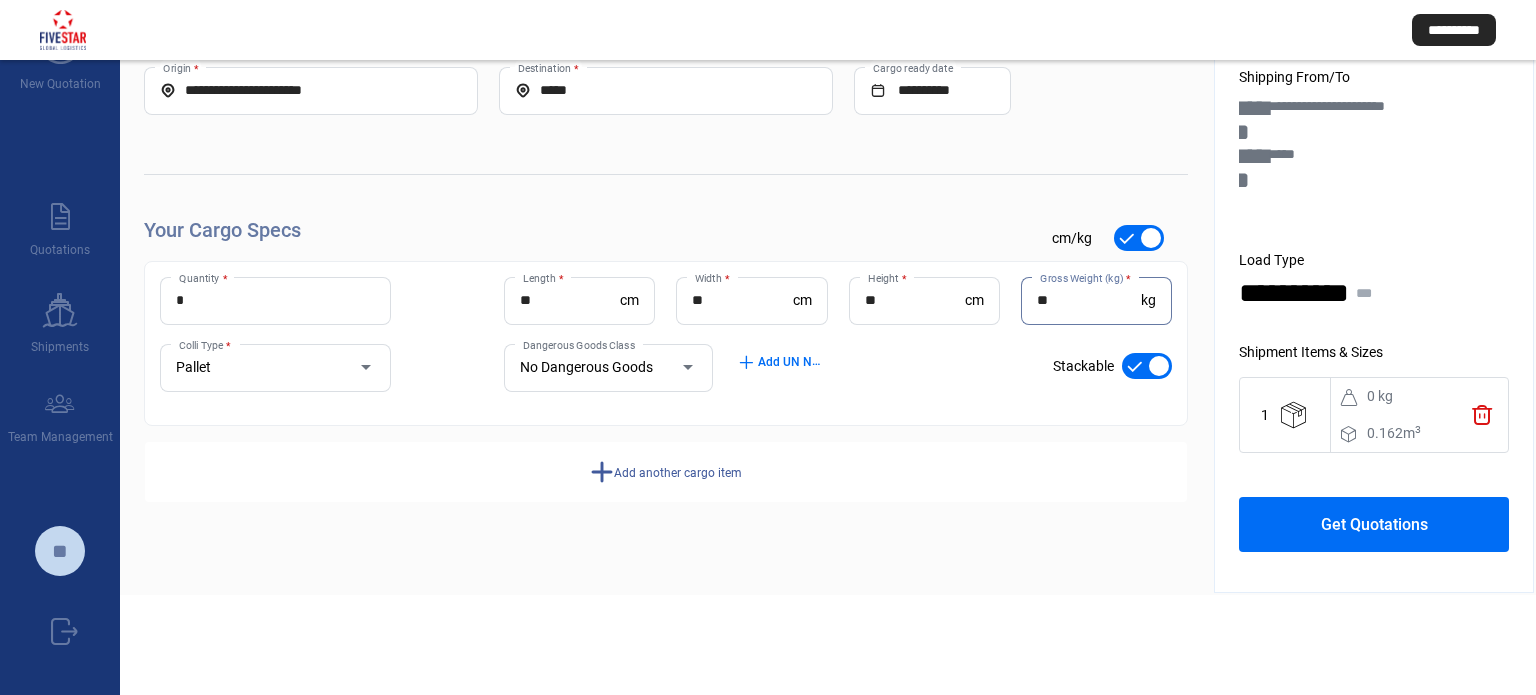 type on "**" 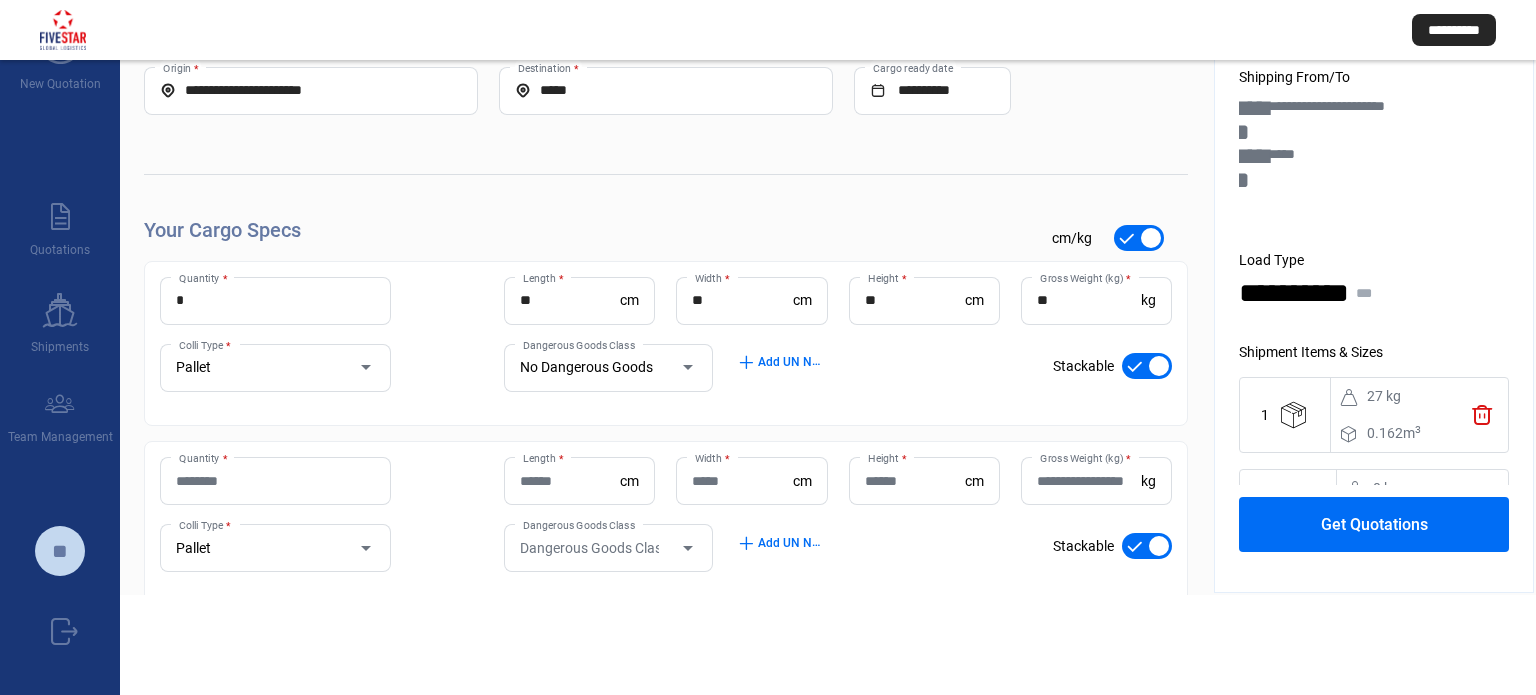 click on "Quantity *" at bounding box center [275, 481] 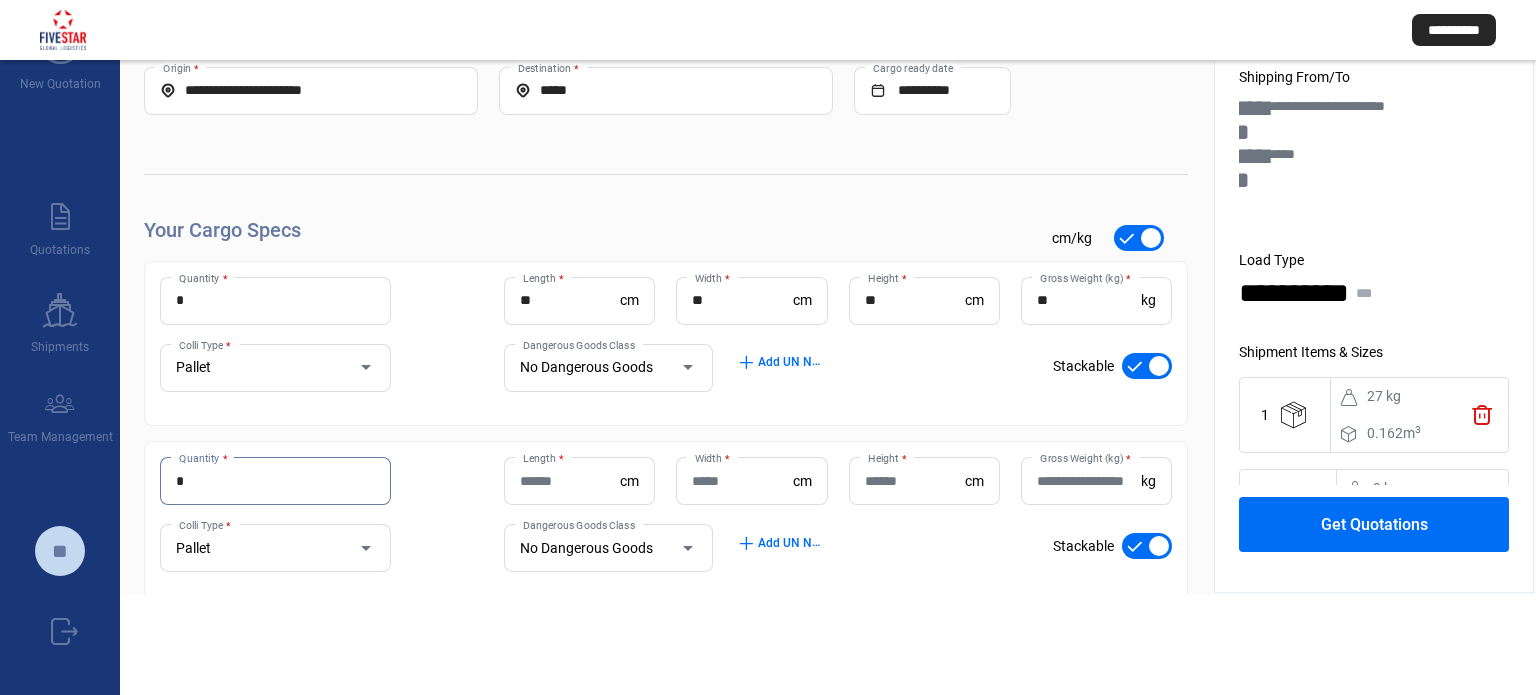 type on "*" 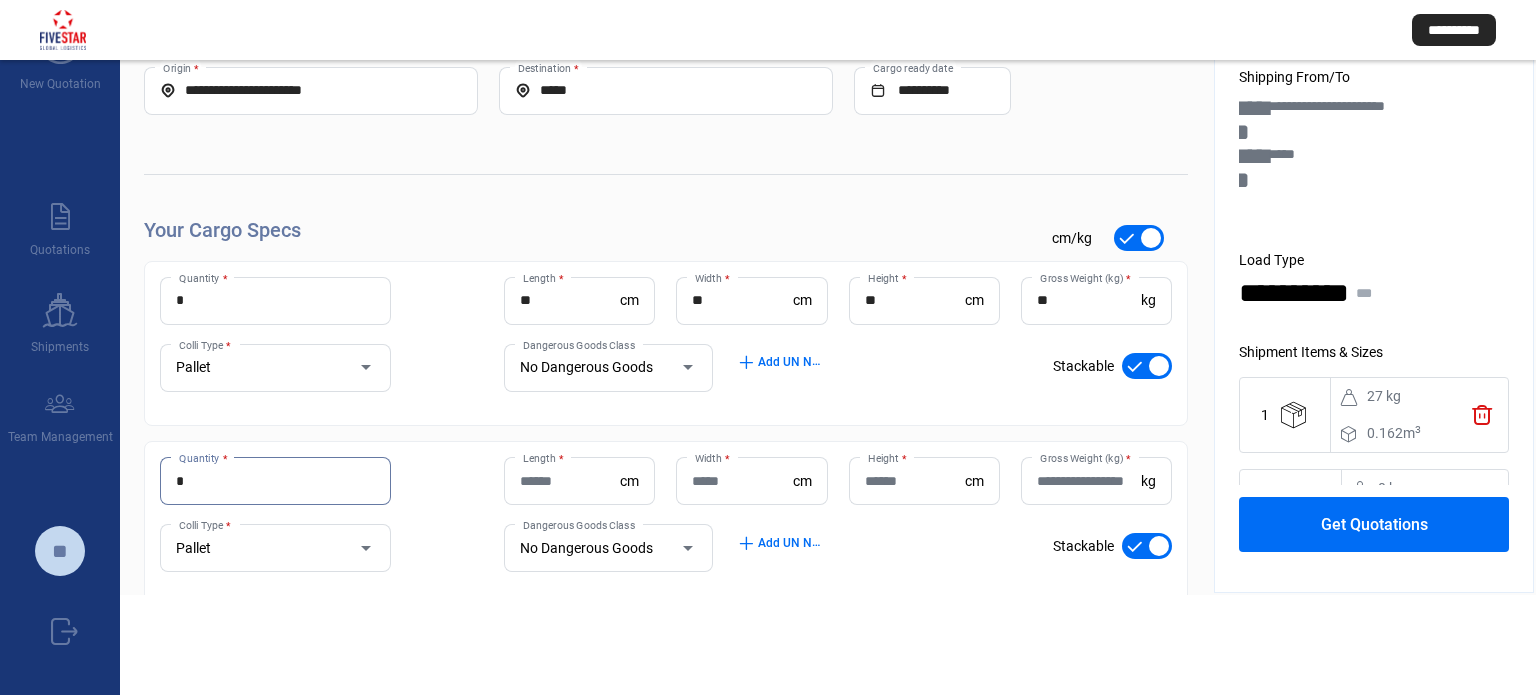 click on "Length  *" 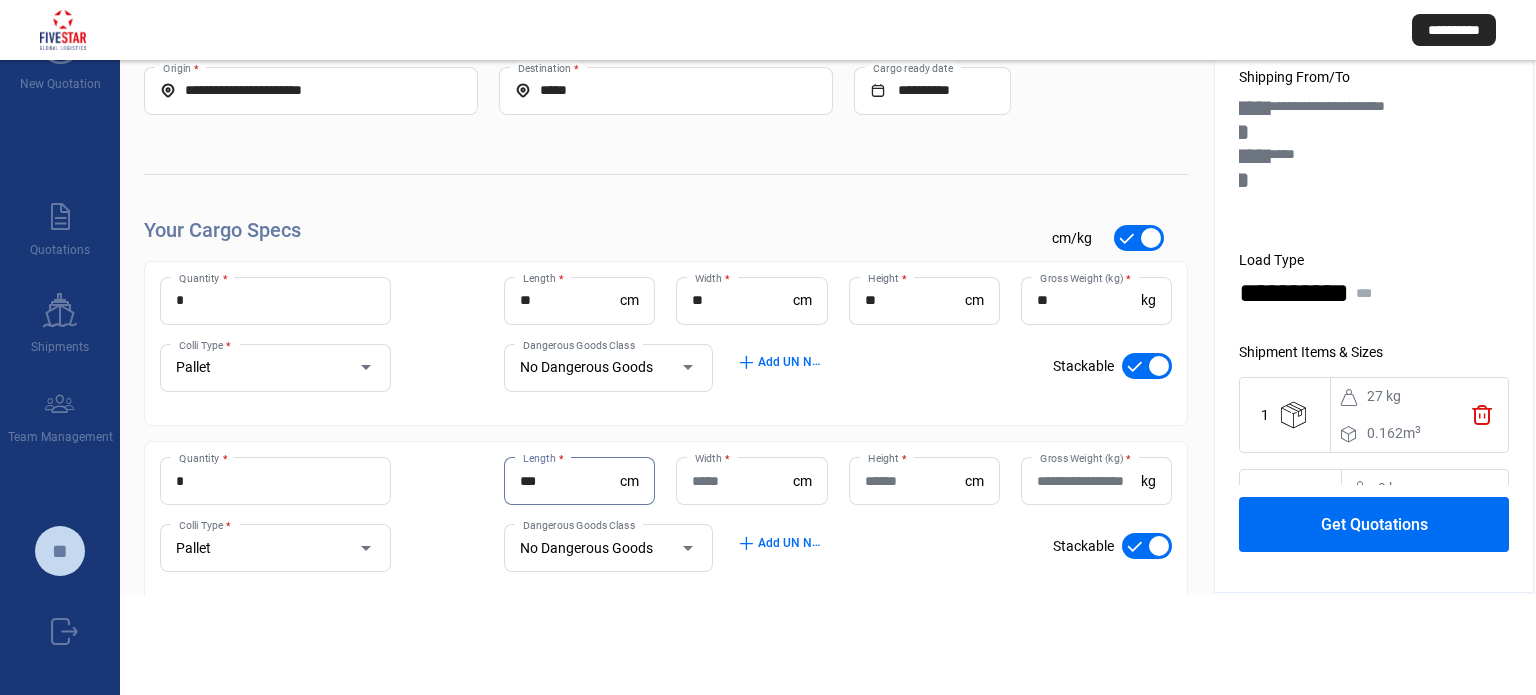 type on "***" 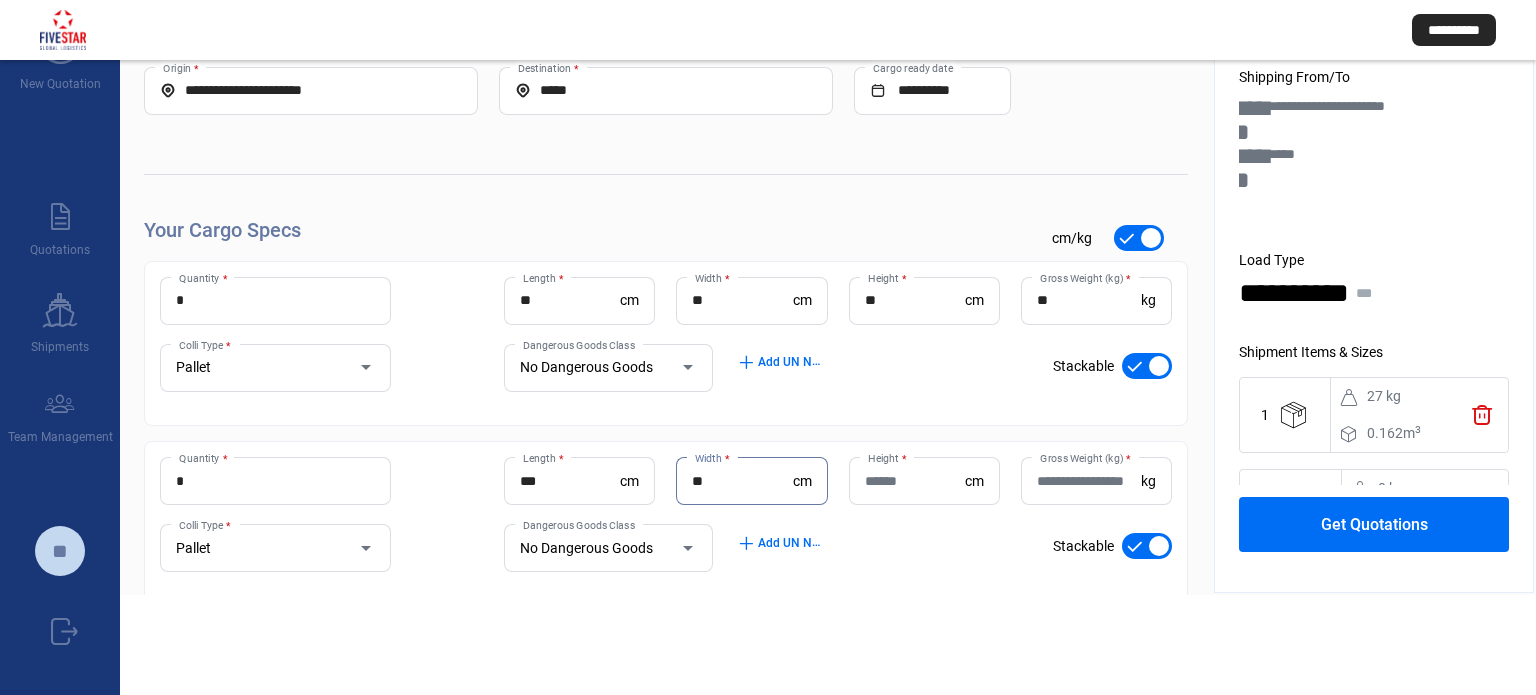 type on "**" 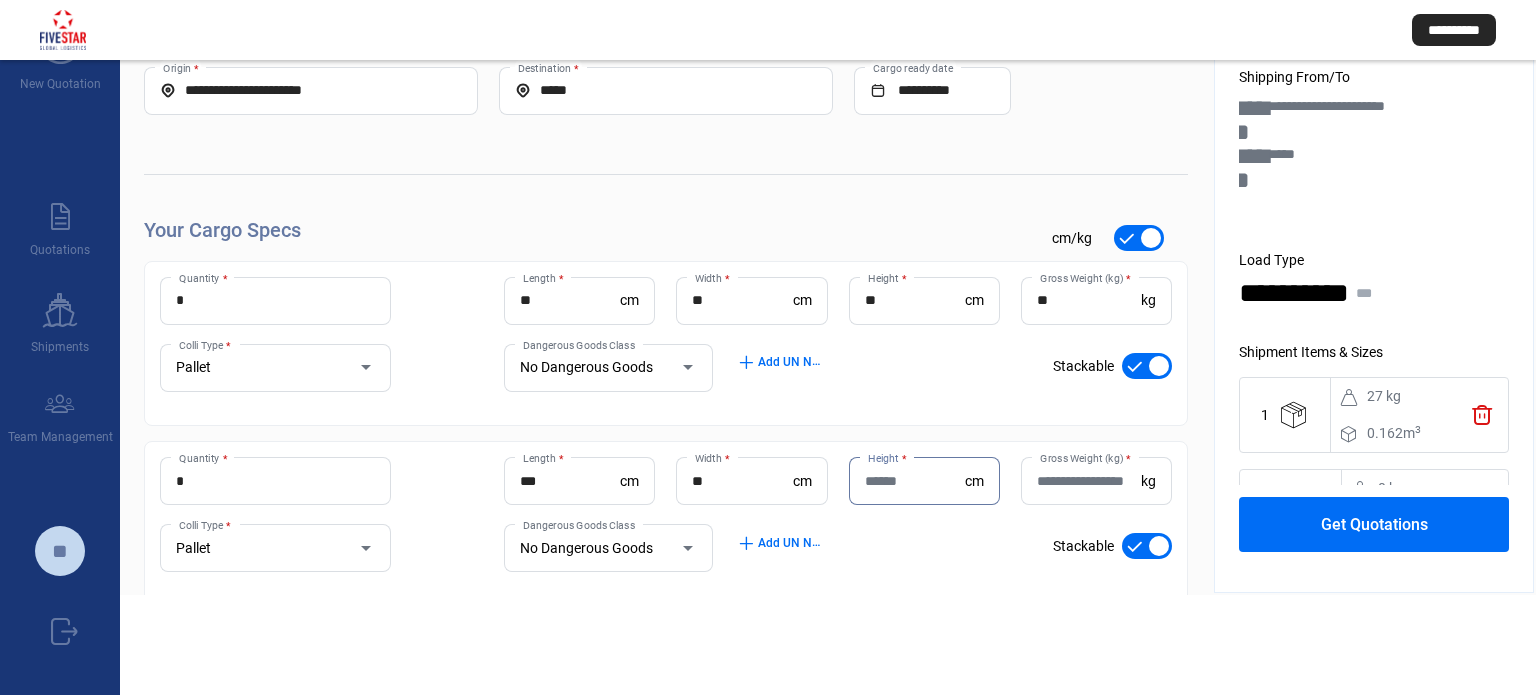 click on "Height  *" at bounding box center [915, 481] 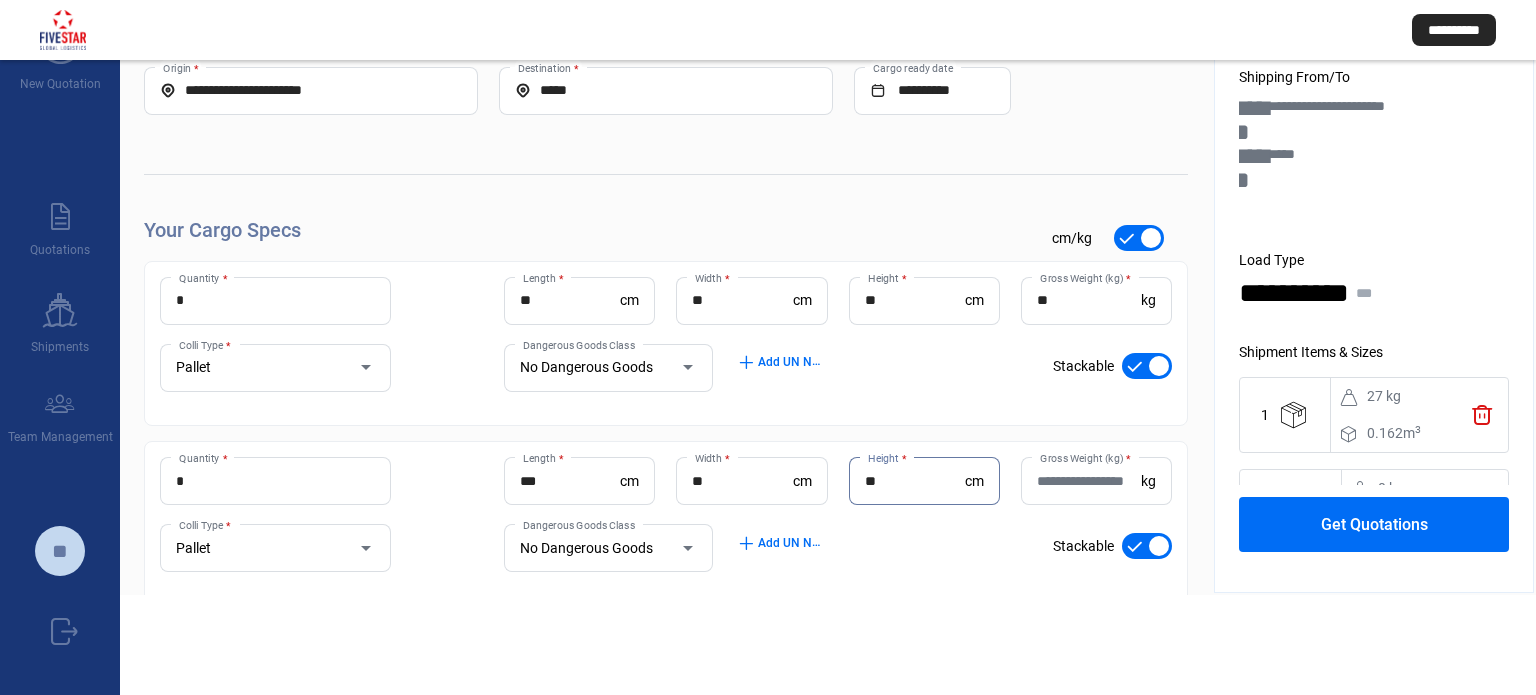 type on "**" 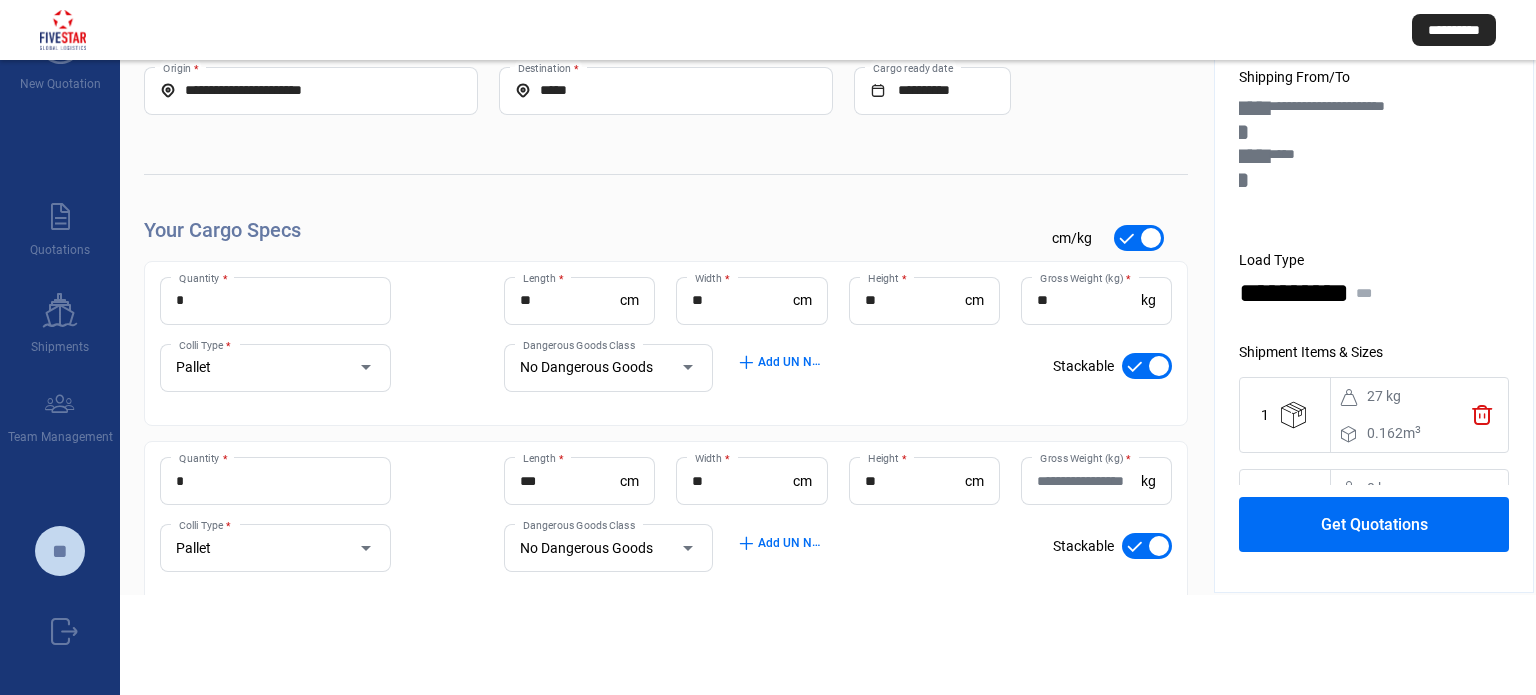 click on "Gross Weight (kg)  *" 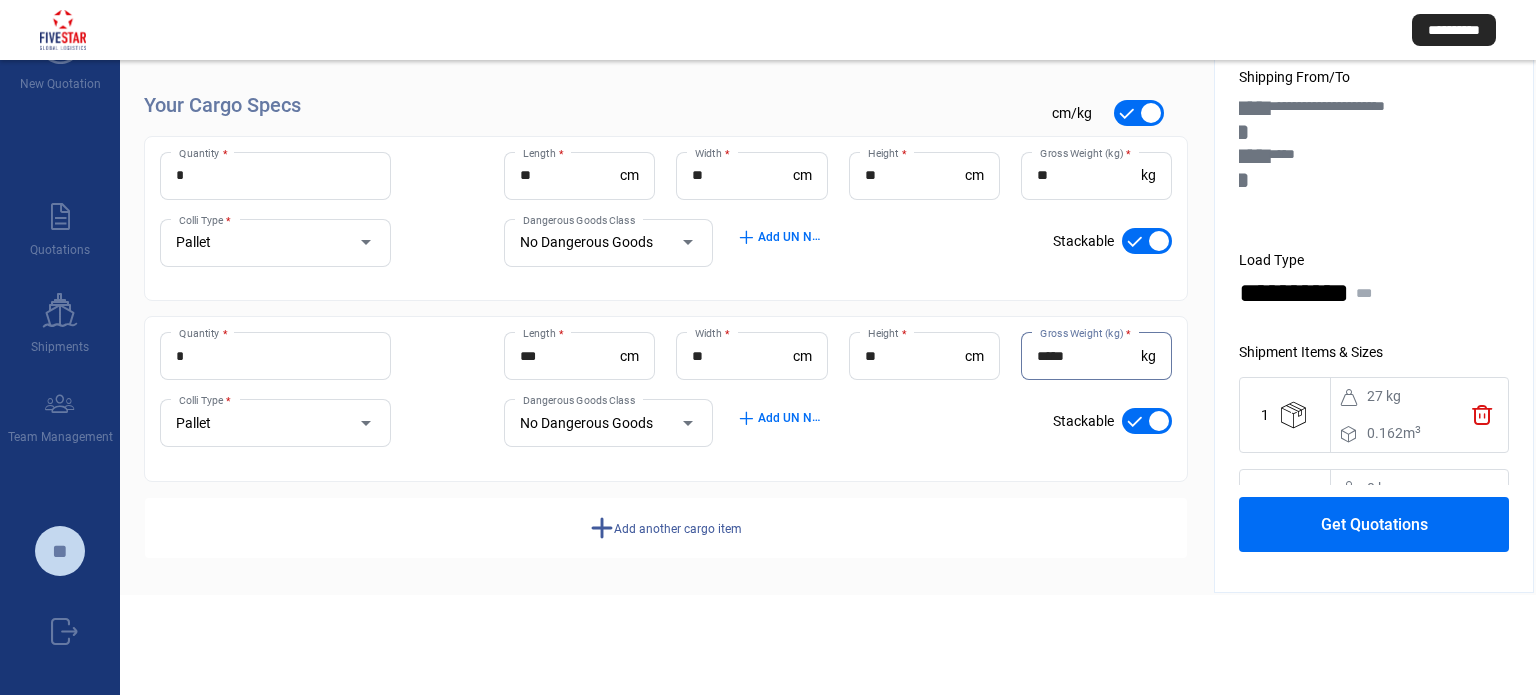 scroll, scrollTop: 128, scrollLeft: 0, axis: vertical 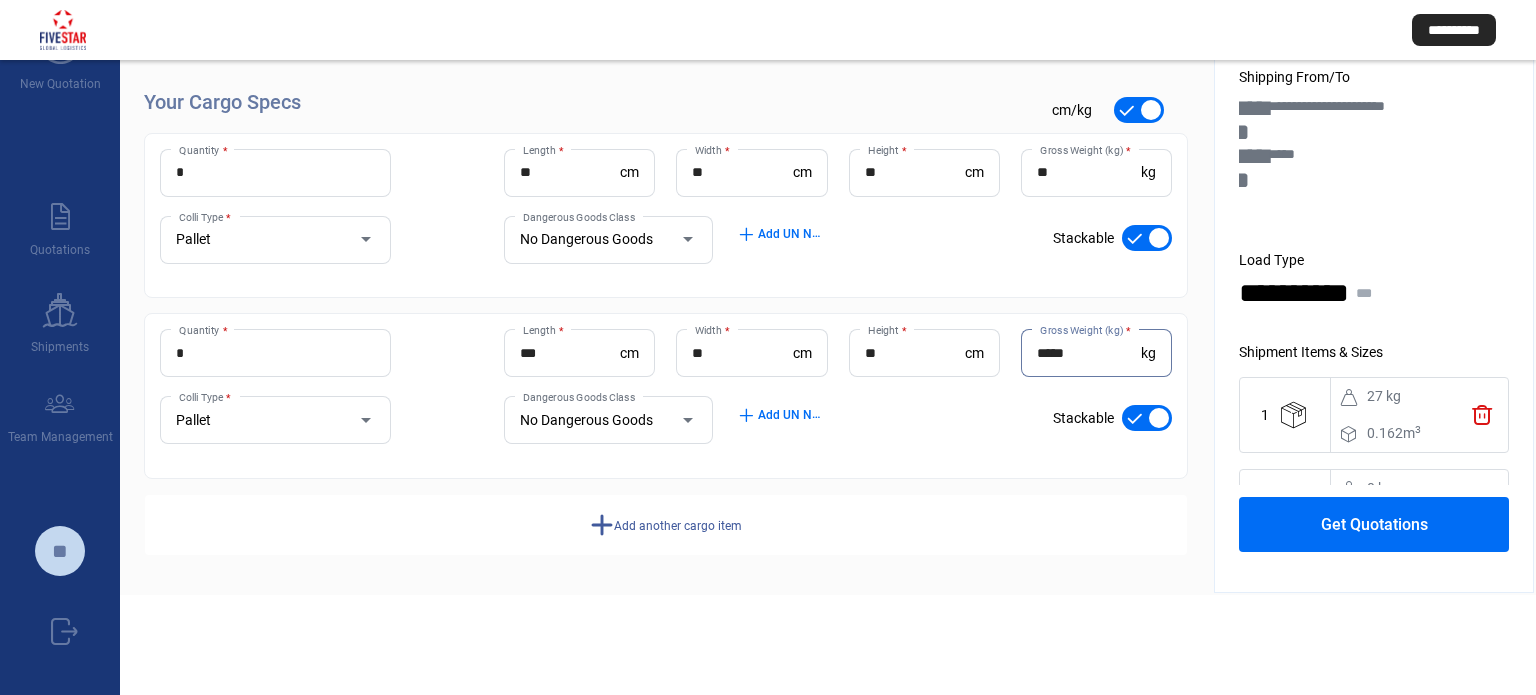 type on "*****" 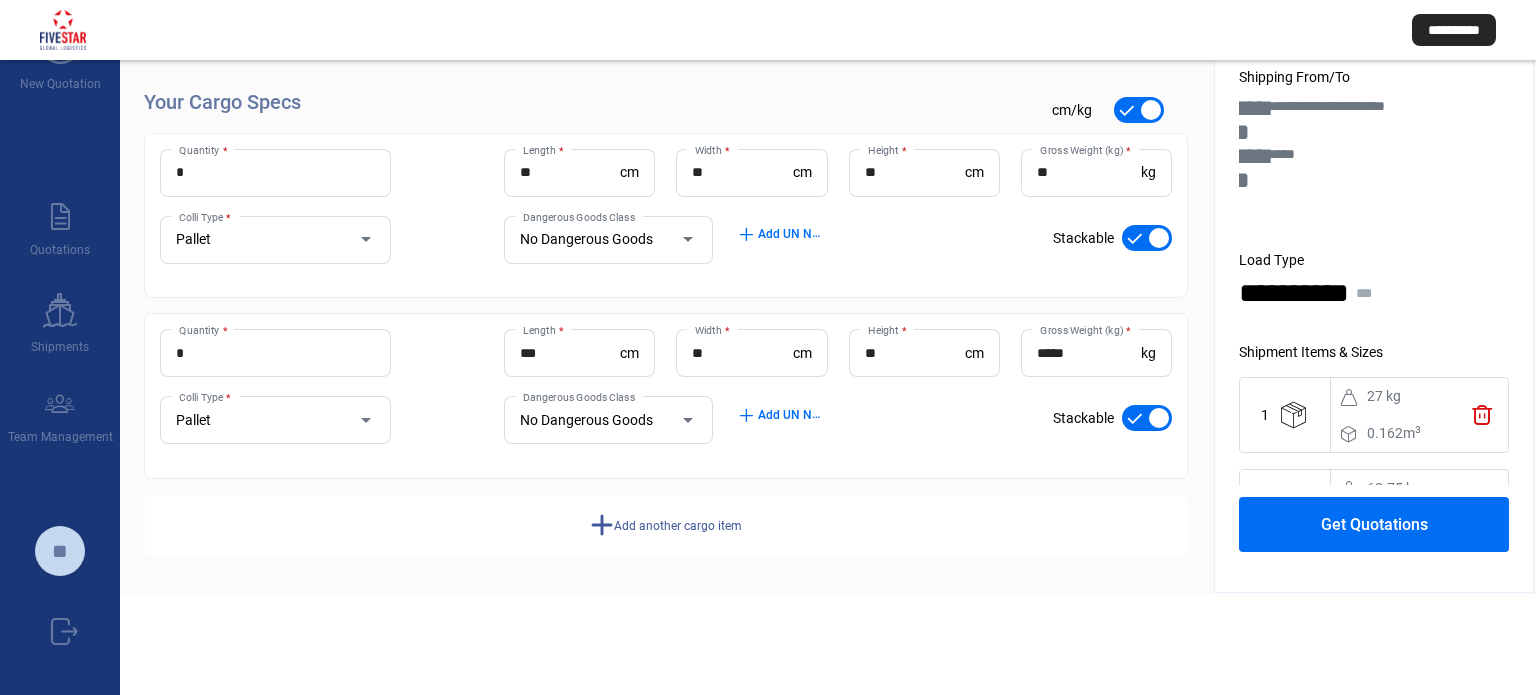 click on "Add another cargo item" 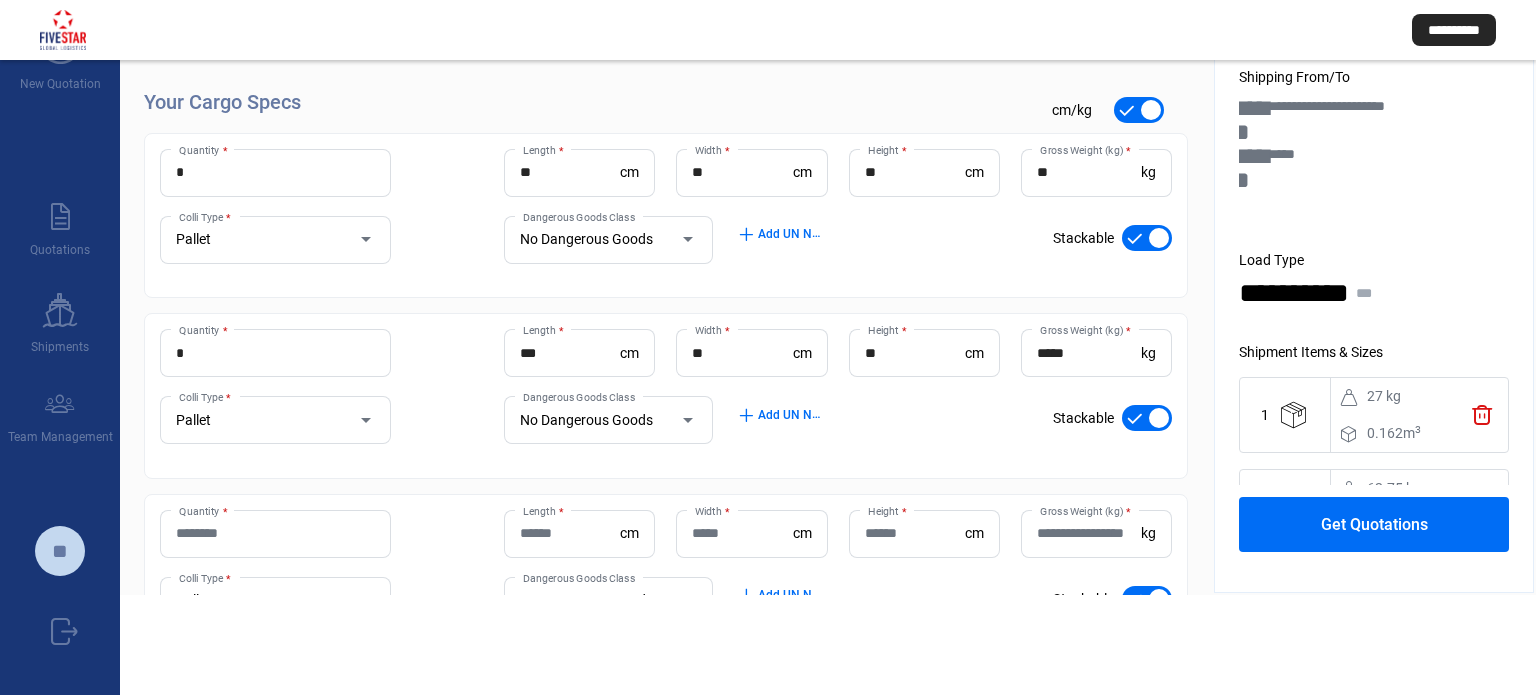 click on "Quantity *" 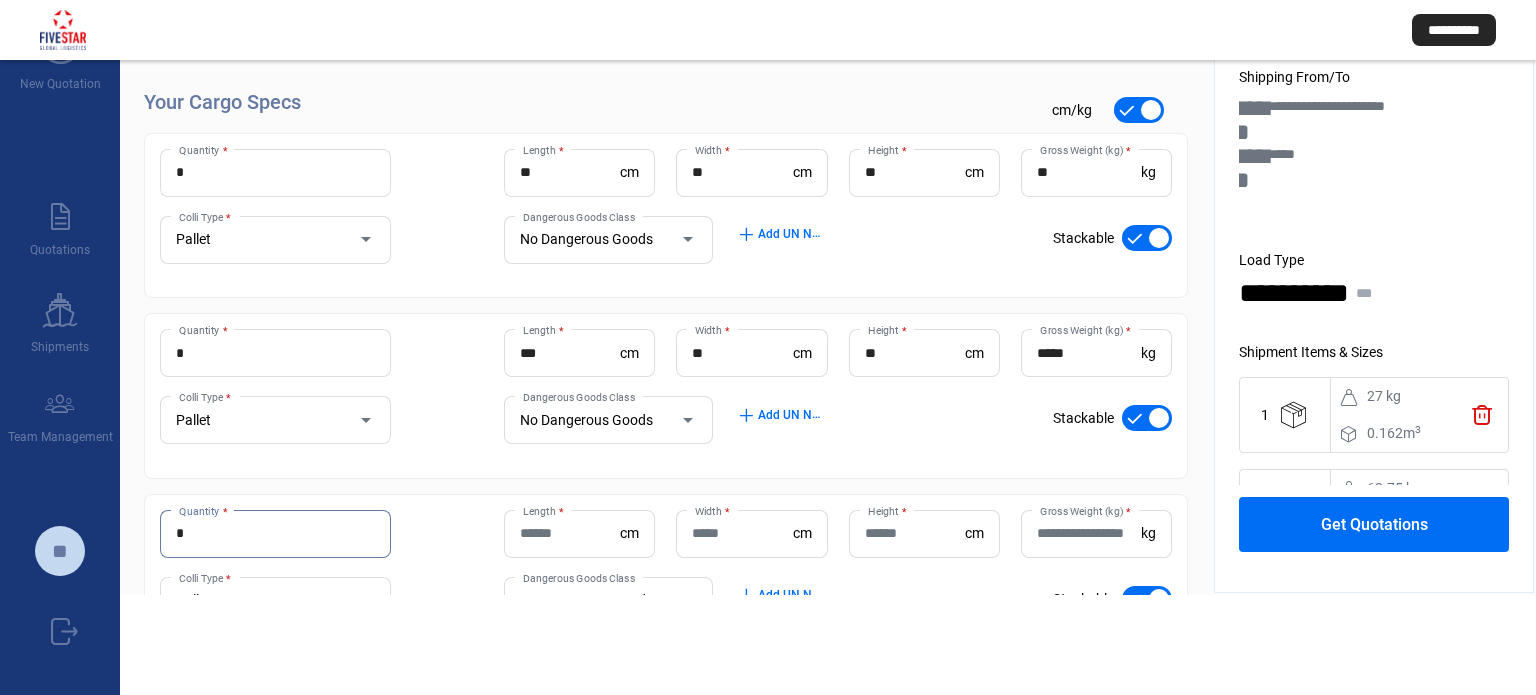 type on "*" 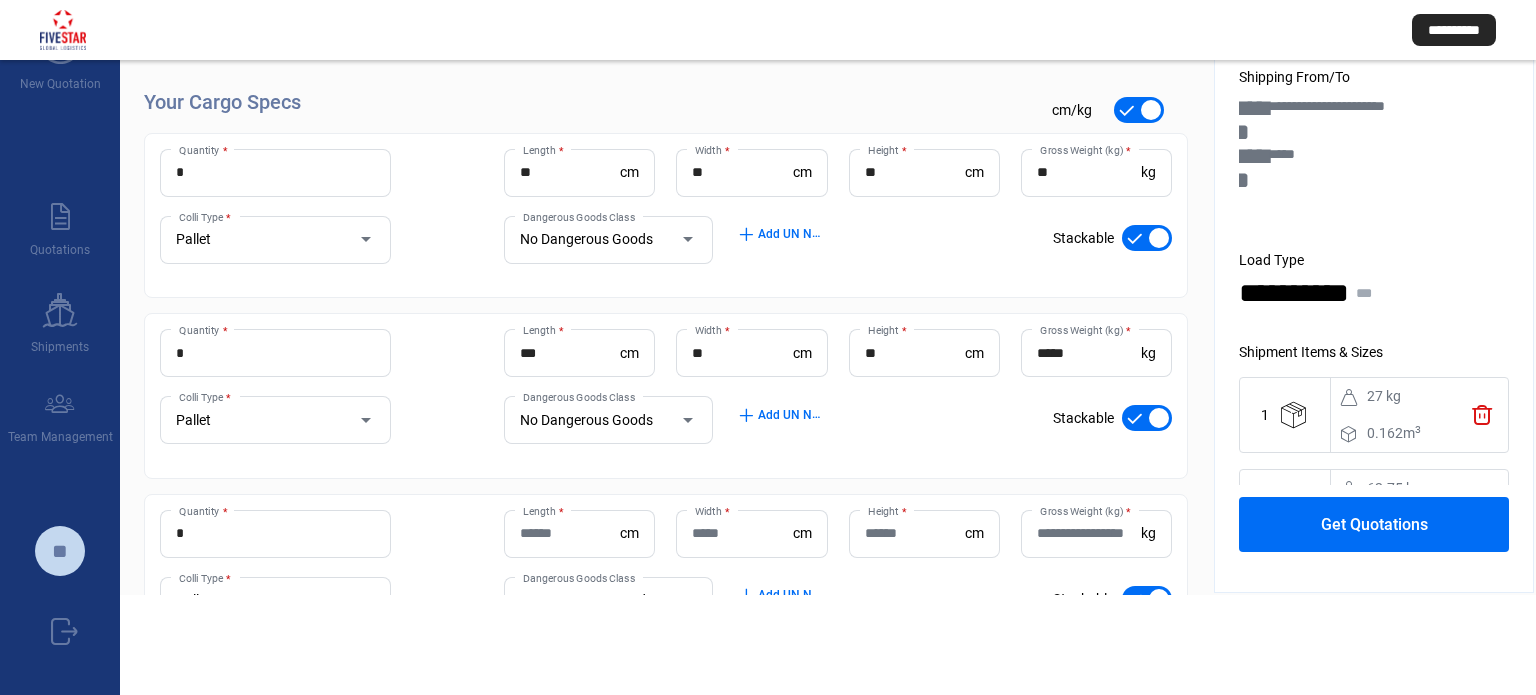 click on "** Gross Weight (kg)  *" 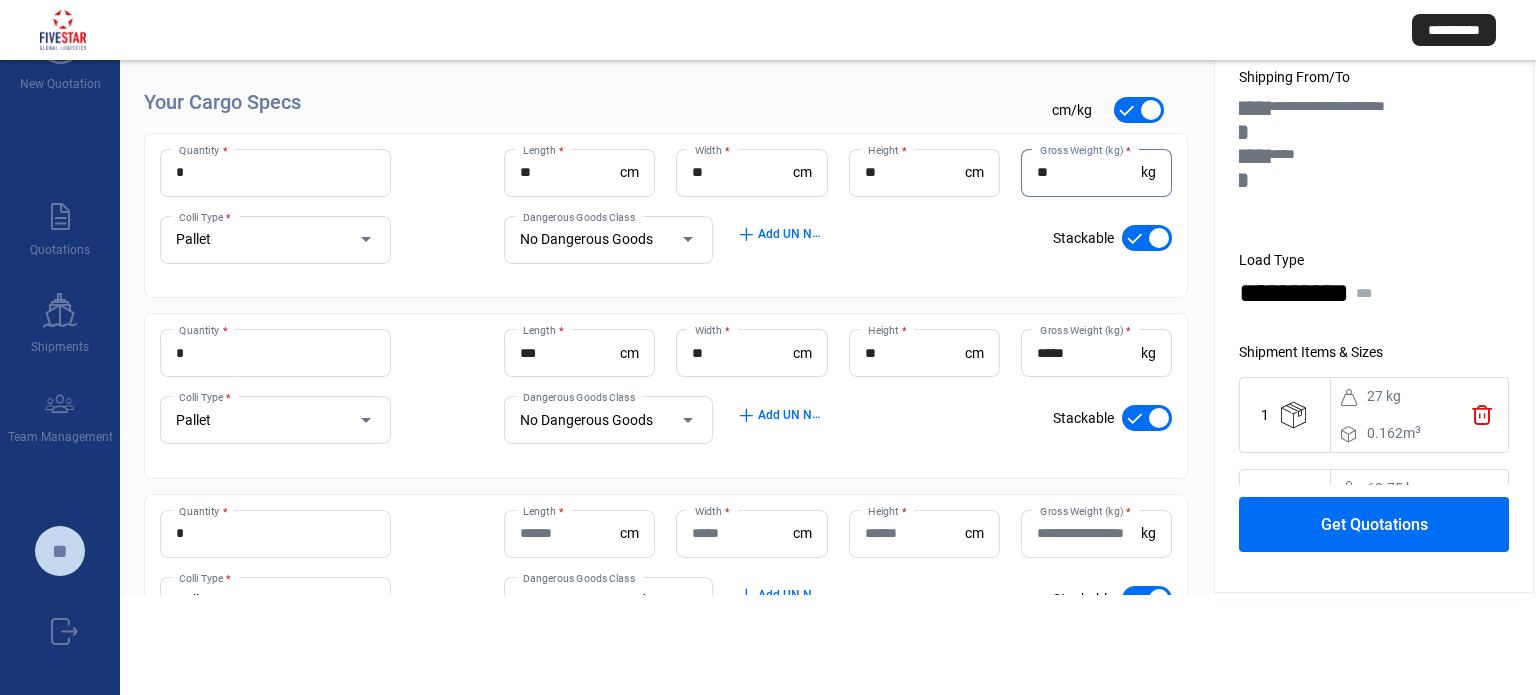 click on "** Length  * cm ** Width  * cm ** Height  * cm ** Gross Weight (kg)  * kg" 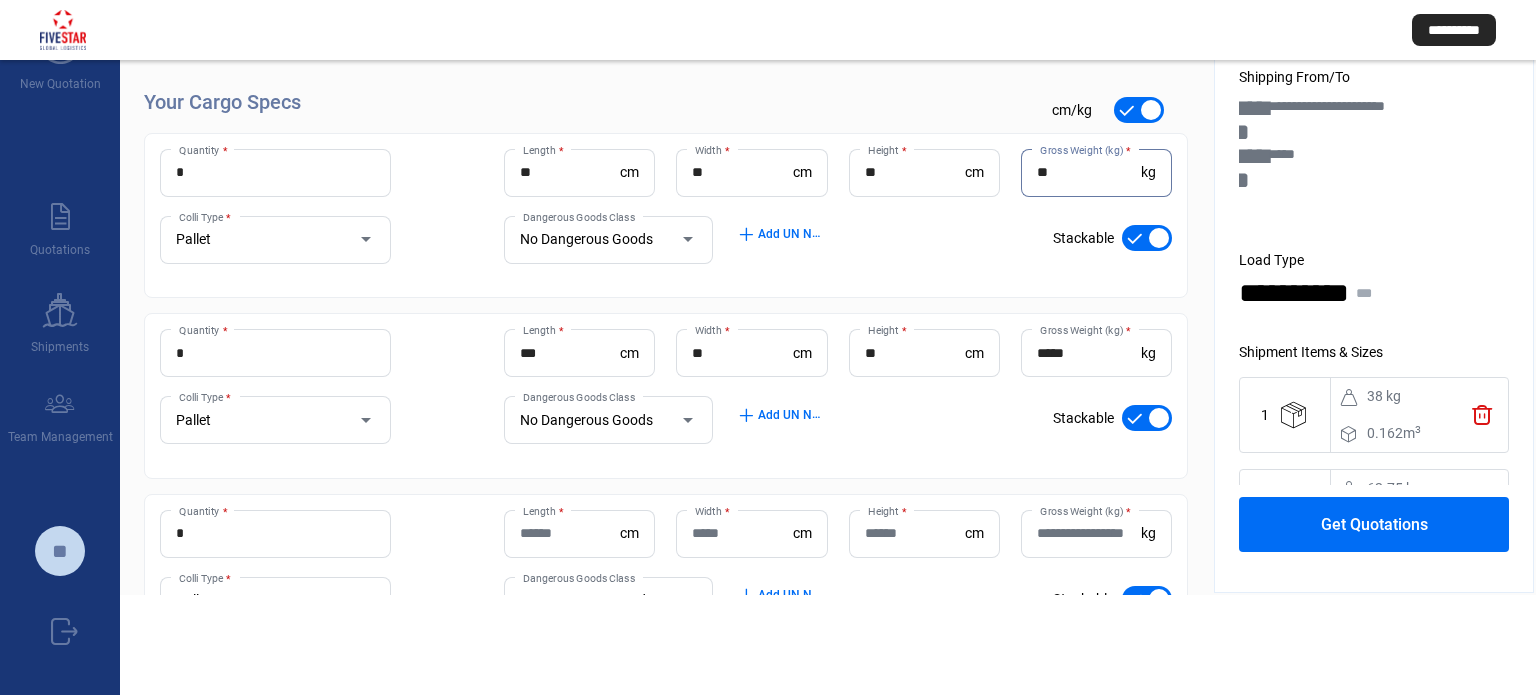 drag, startPoint x: 1106, startPoint y: 351, endPoint x: 923, endPoint y: 366, distance: 183.61372 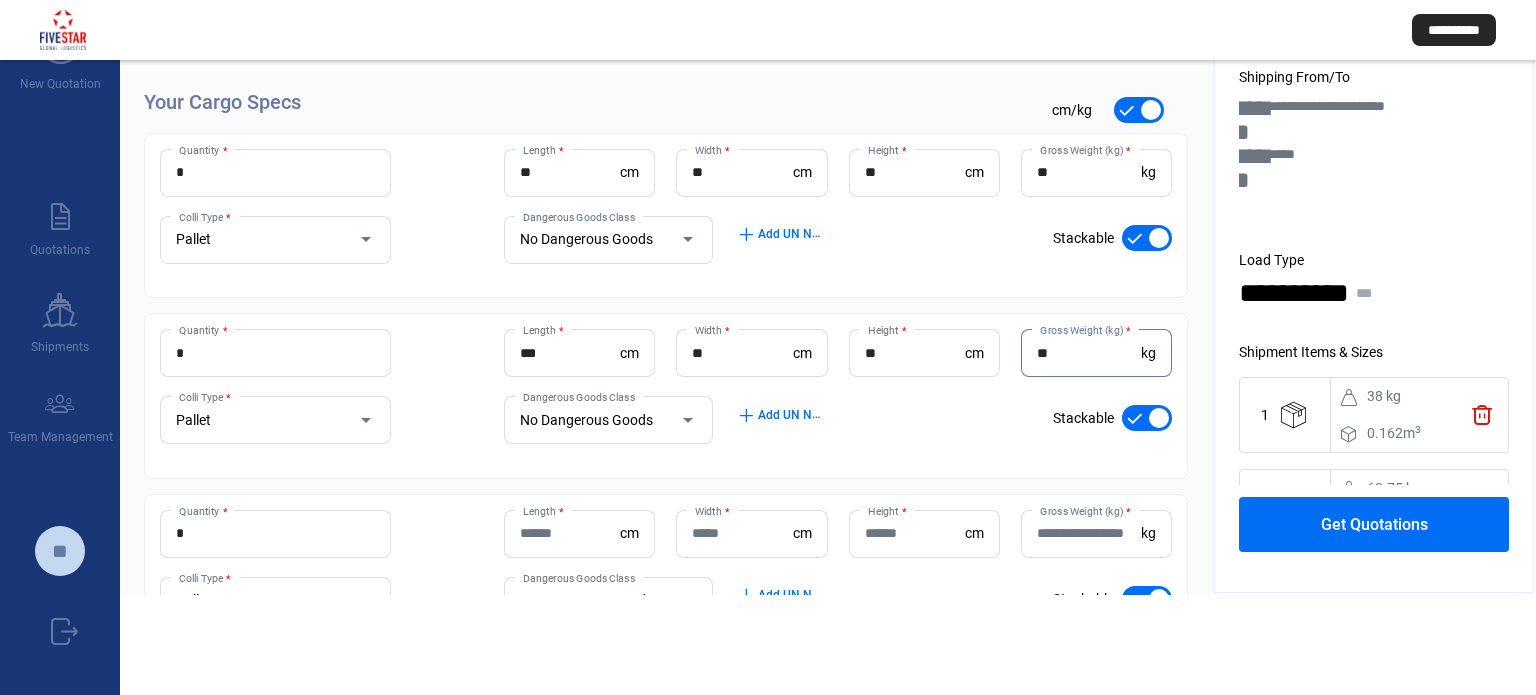 type on "**" 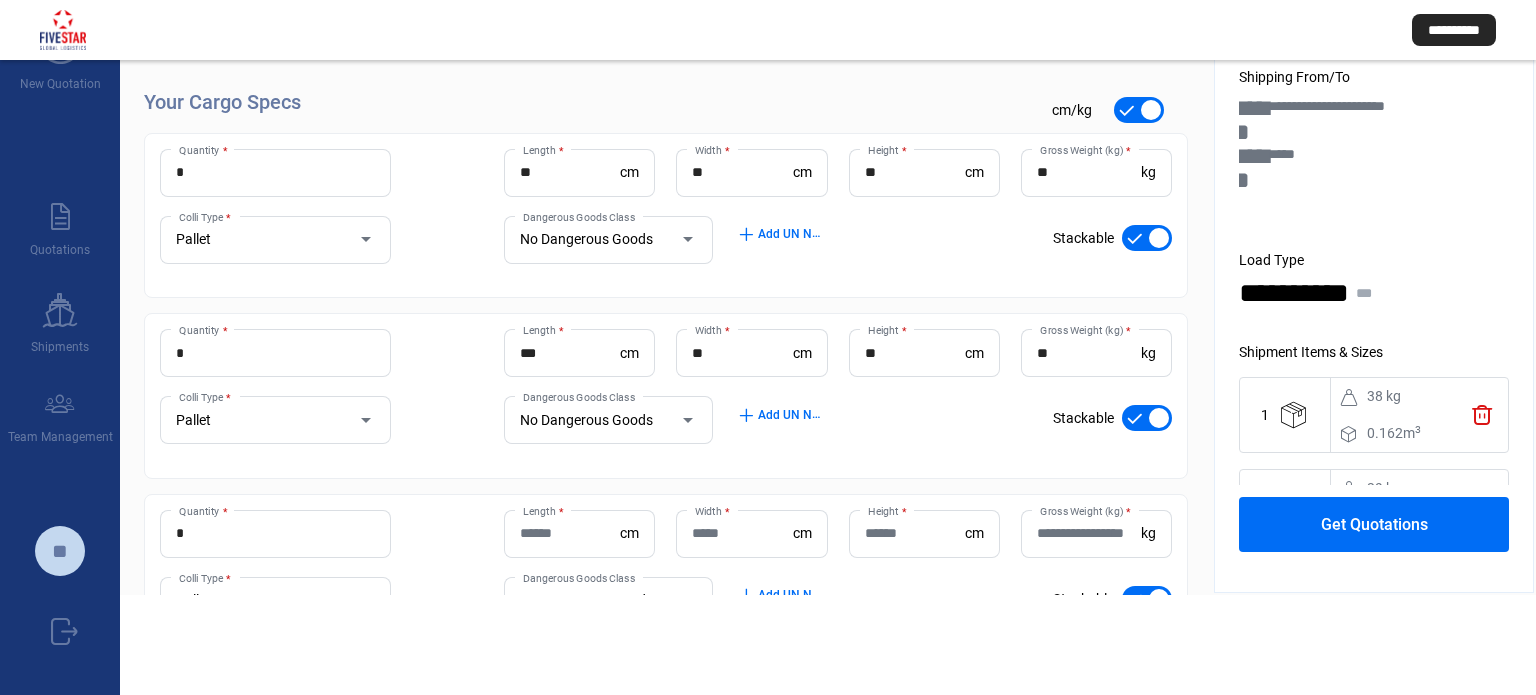 drag, startPoint x: 200, startPoint y: 521, endPoint x: 124, endPoint y: 537, distance: 77.665955 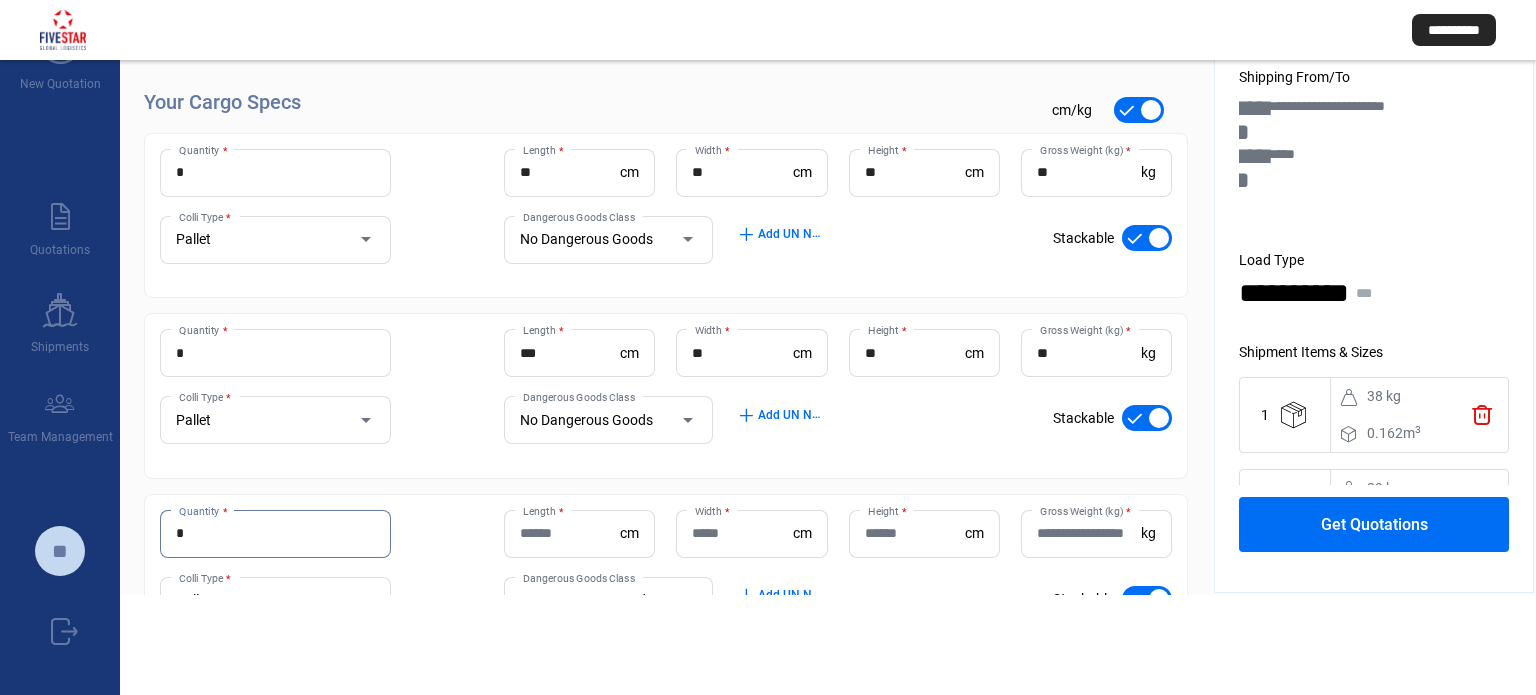 drag, startPoint x: 176, startPoint y: 531, endPoint x: 164, endPoint y: 532, distance: 12.0415945 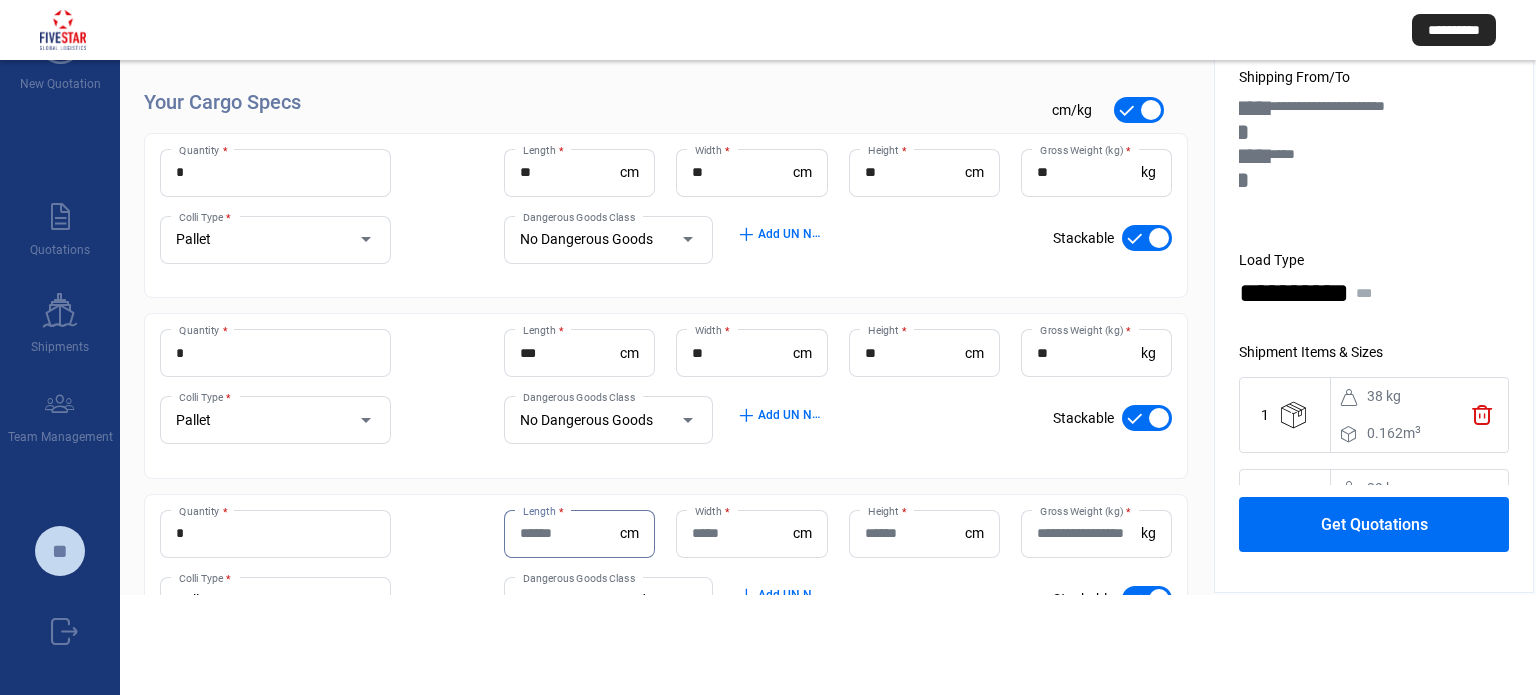click on "Length  *" at bounding box center [570, 533] 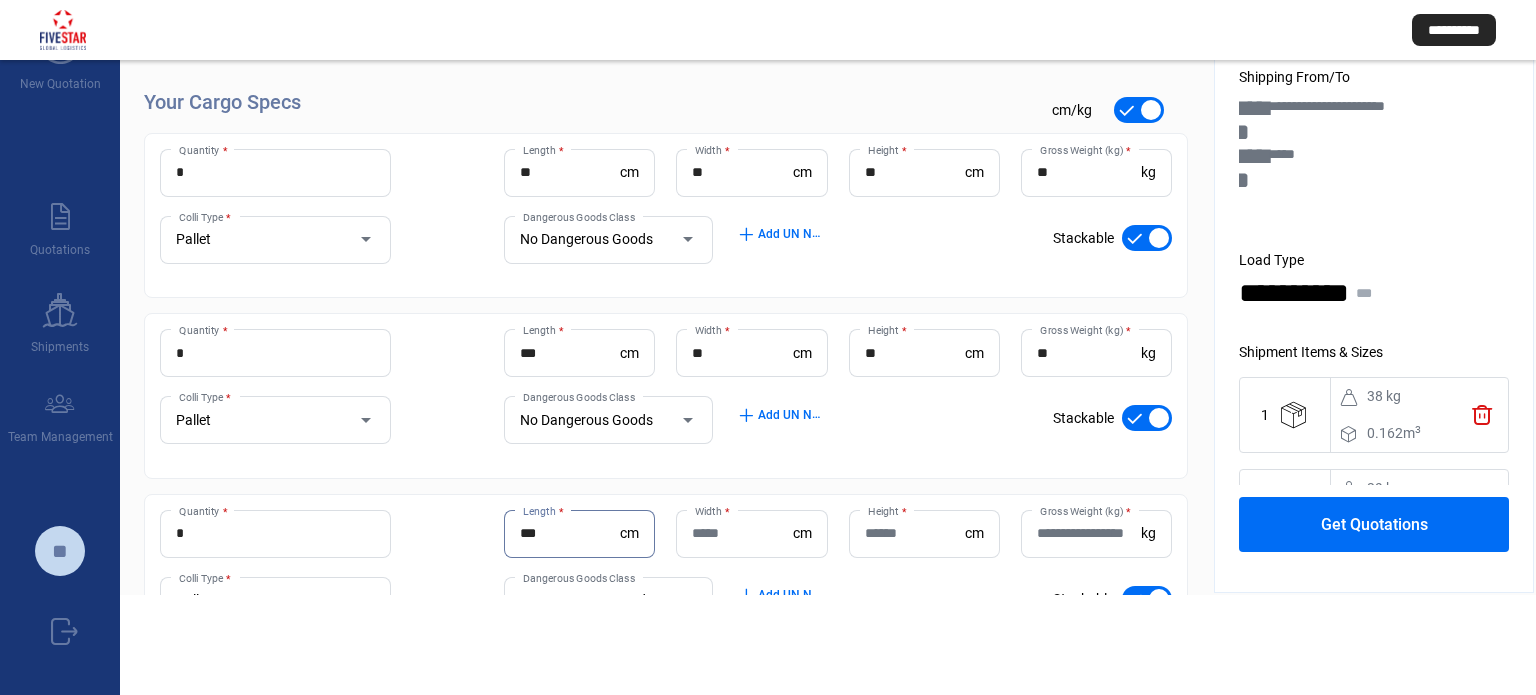 type on "***" 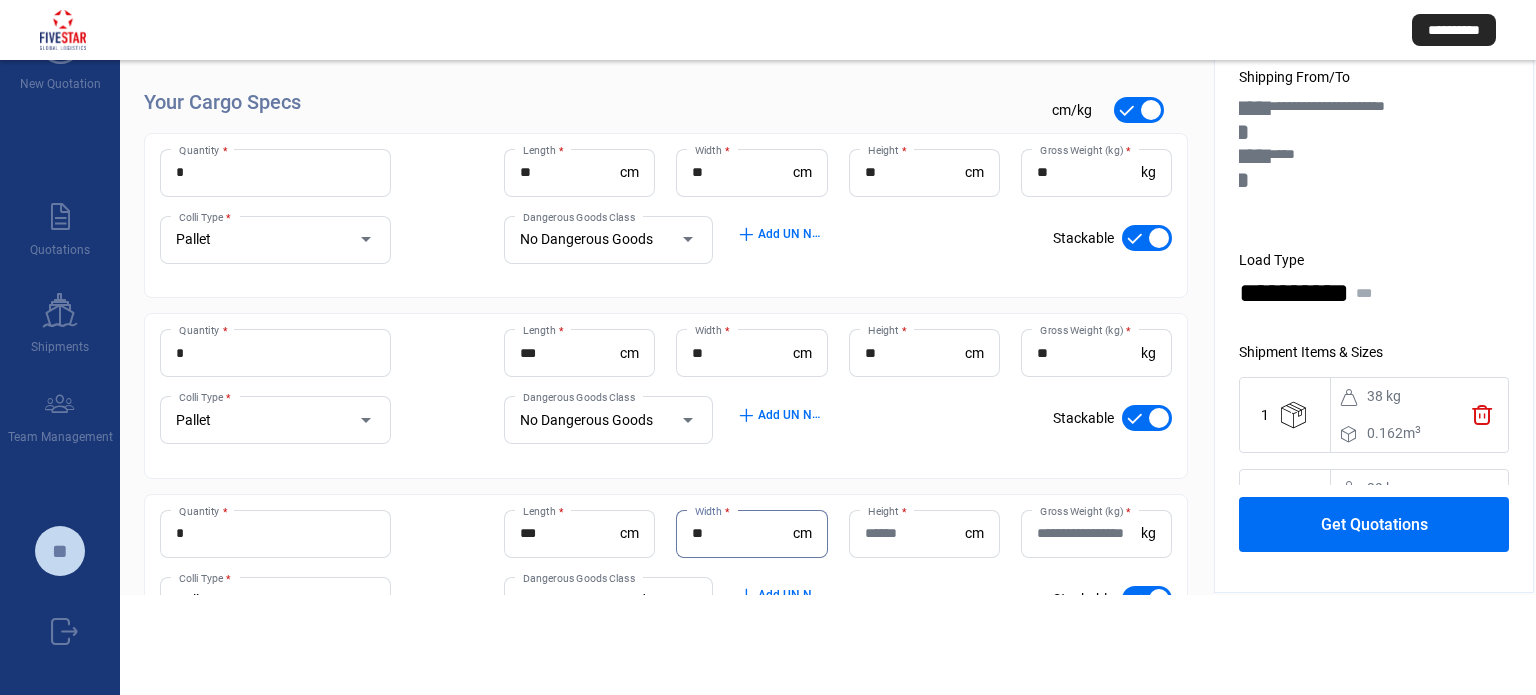 type on "**" 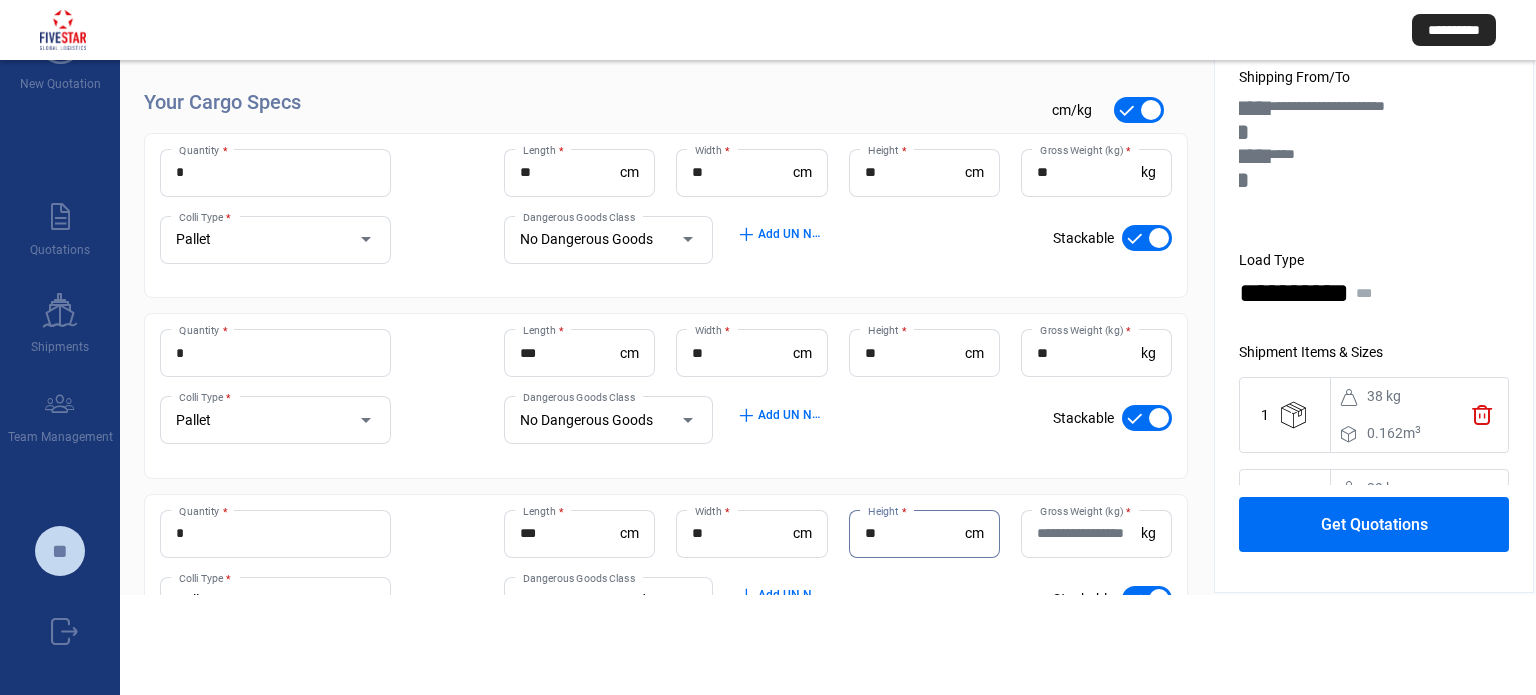 type on "**" 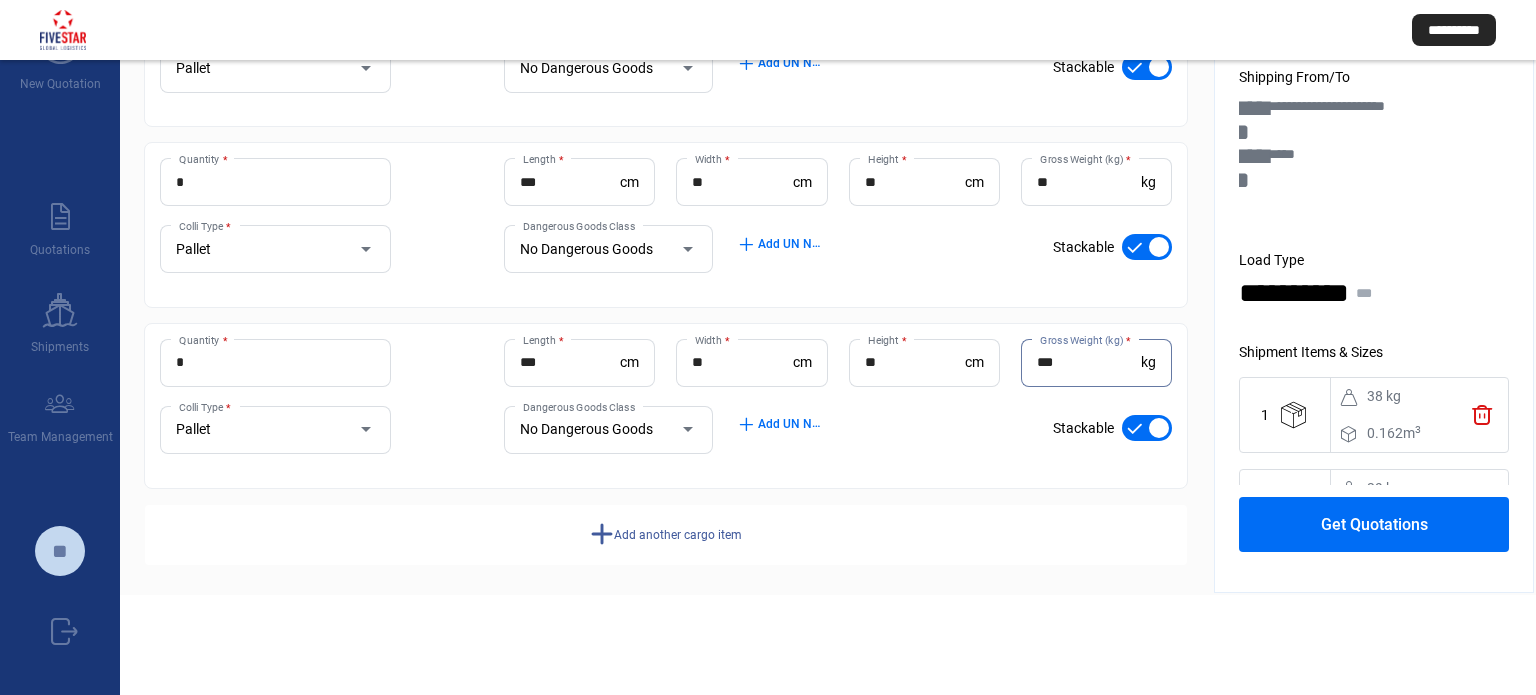 scroll, scrollTop: 308, scrollLeft: 0, axis: vertical 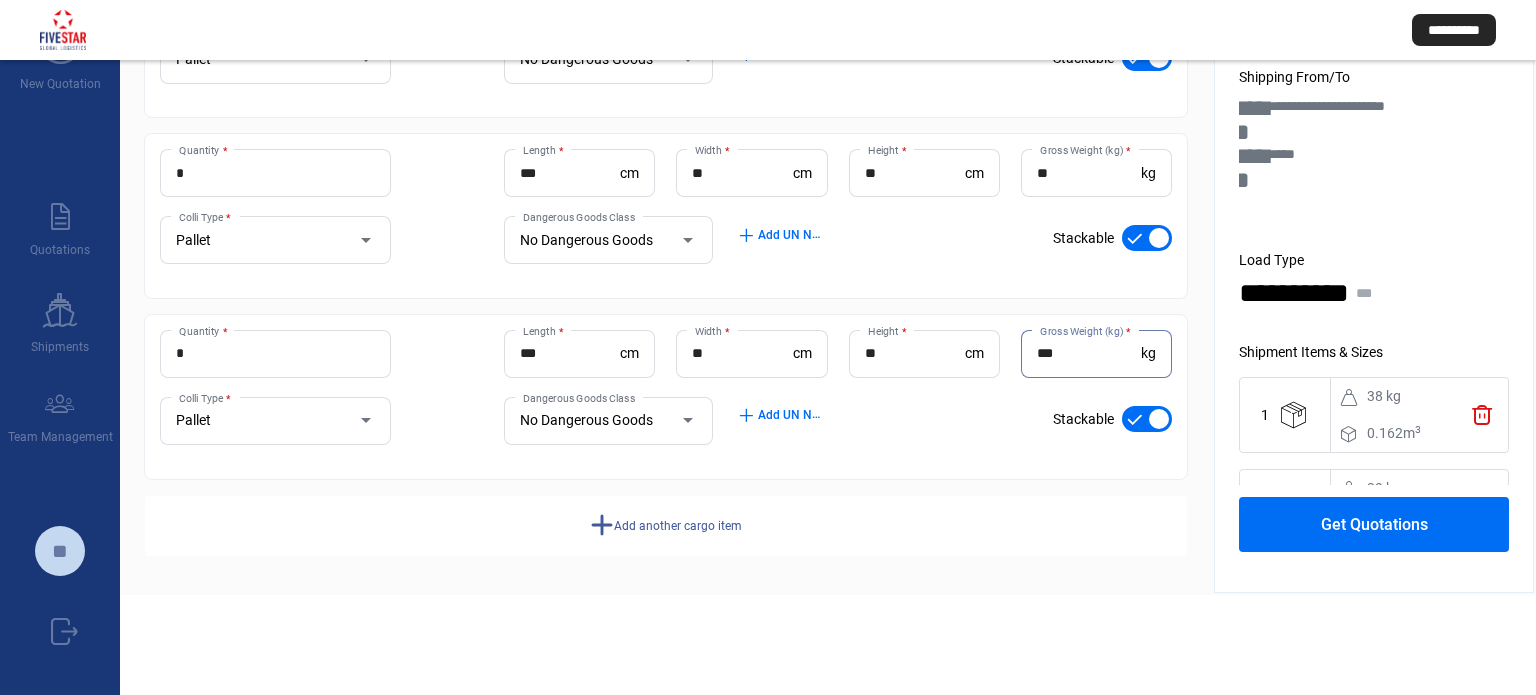 type on "***" 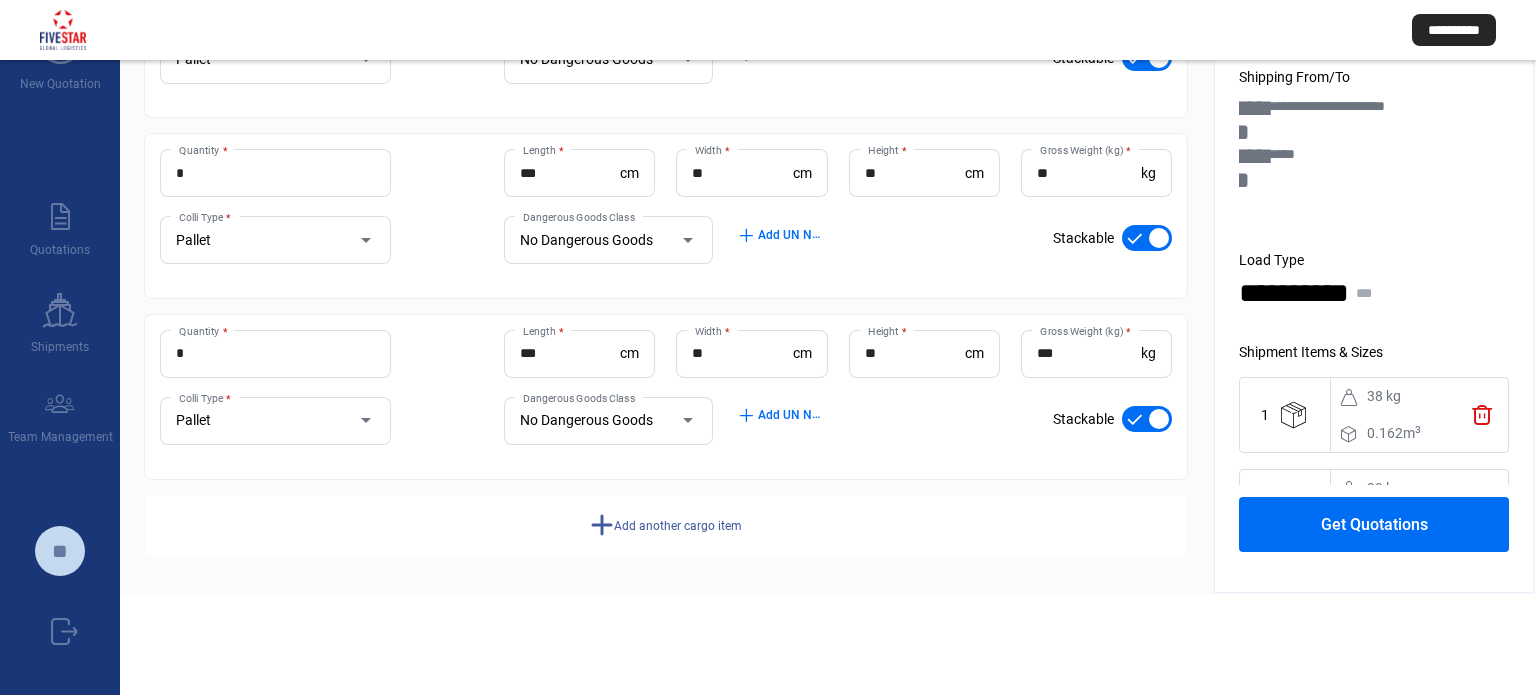 click on "Get Quotations" 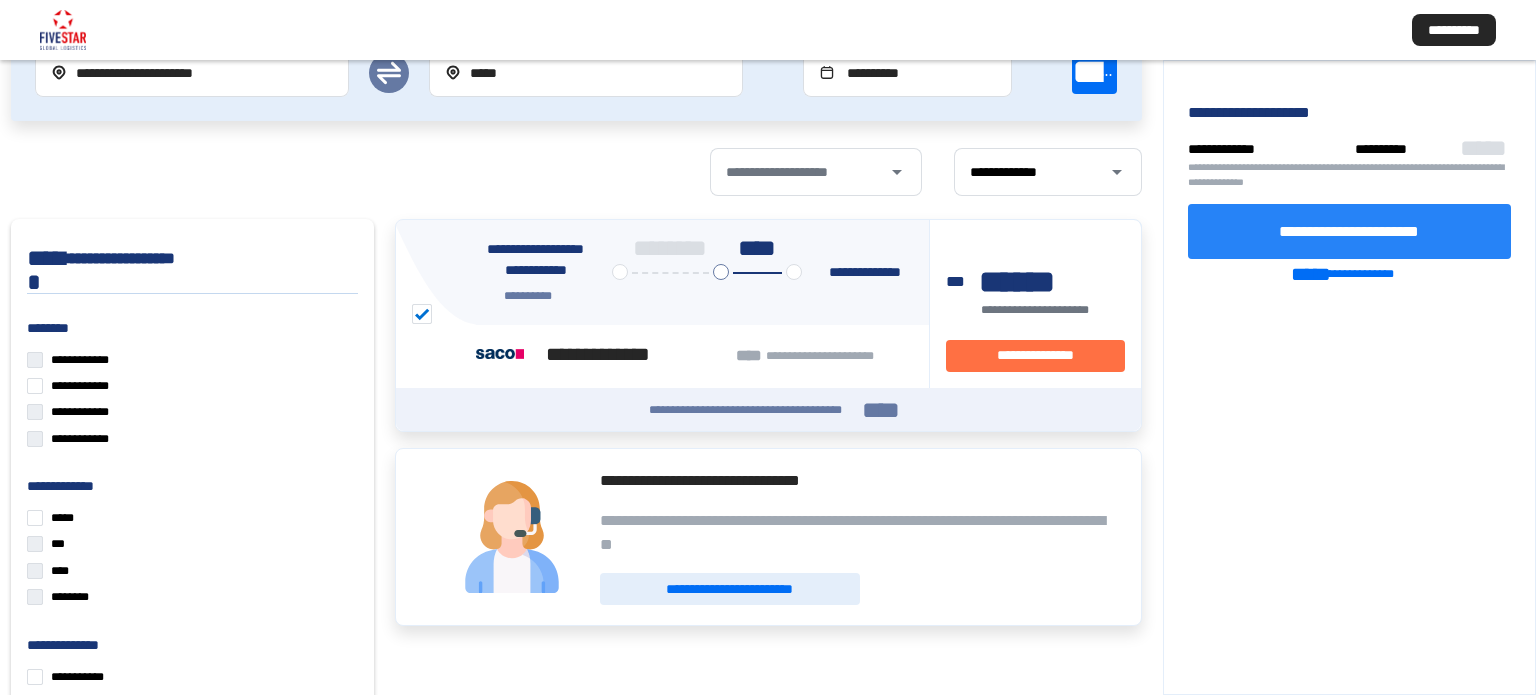 click on "**********" 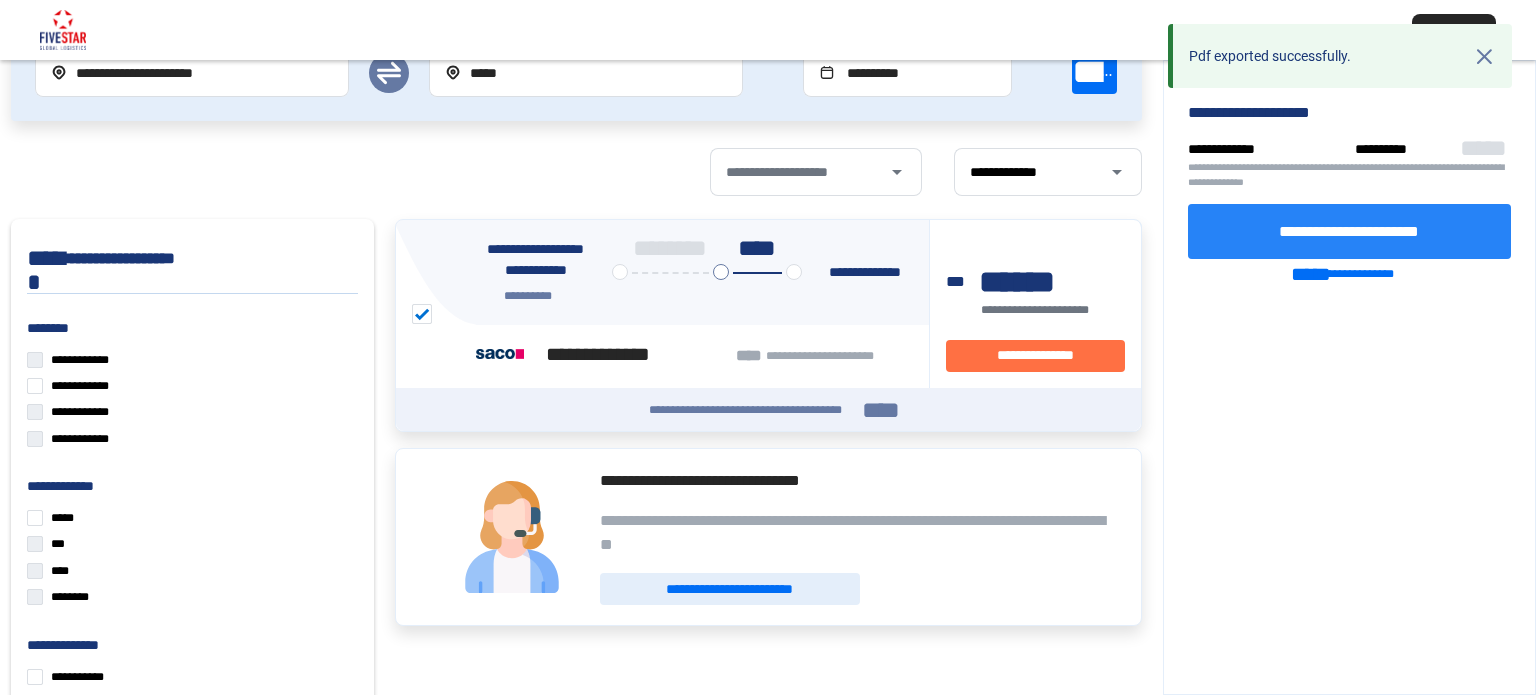 click on "**********" 